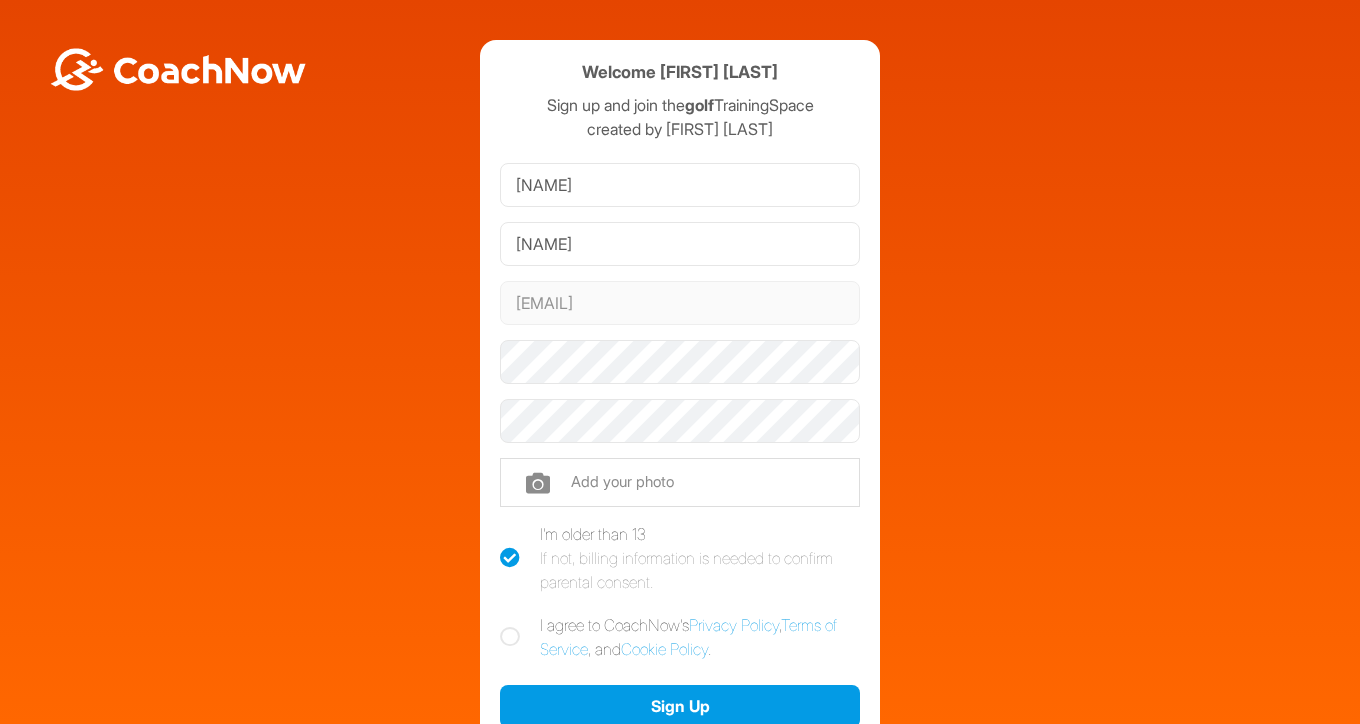scroll, scrollTop: 0, scrollLeft: 0, axis: both 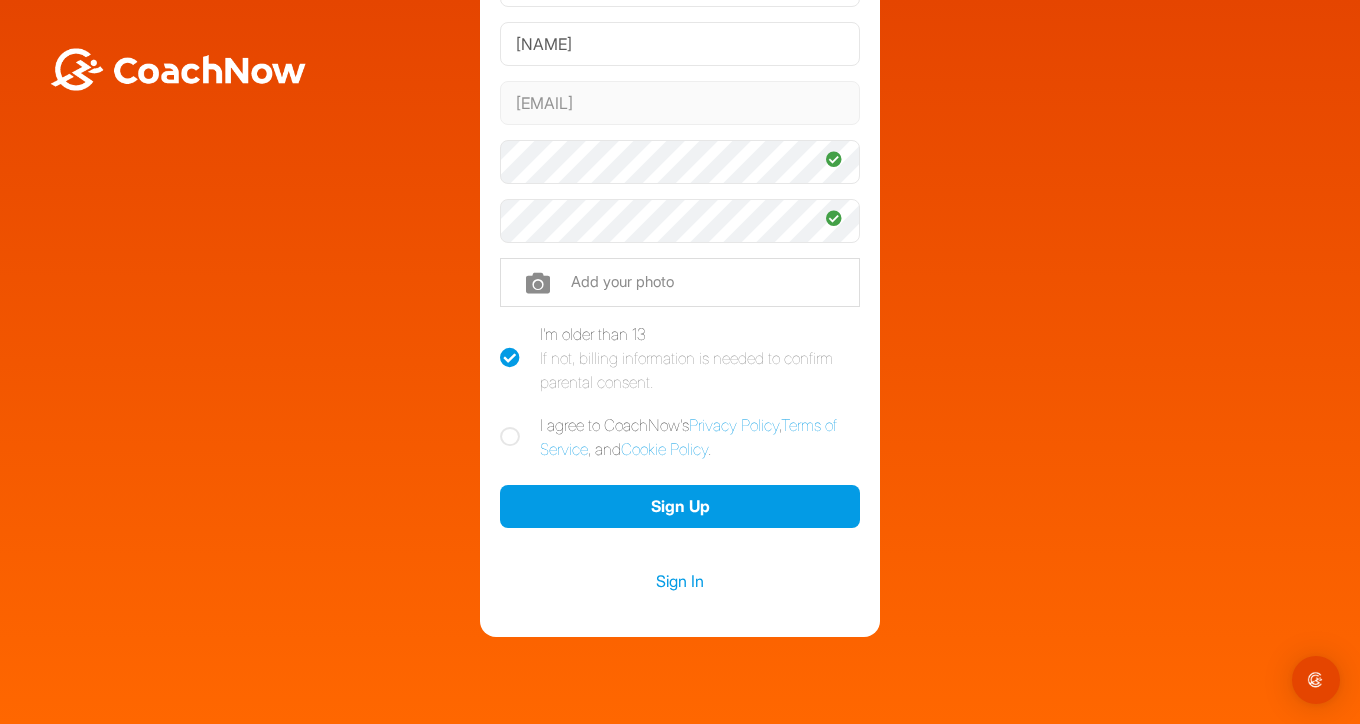 drag, startPoint x: 505, startPoint y: 437, endPoint x: 515, endPoint y: 441, distance: 10.770329 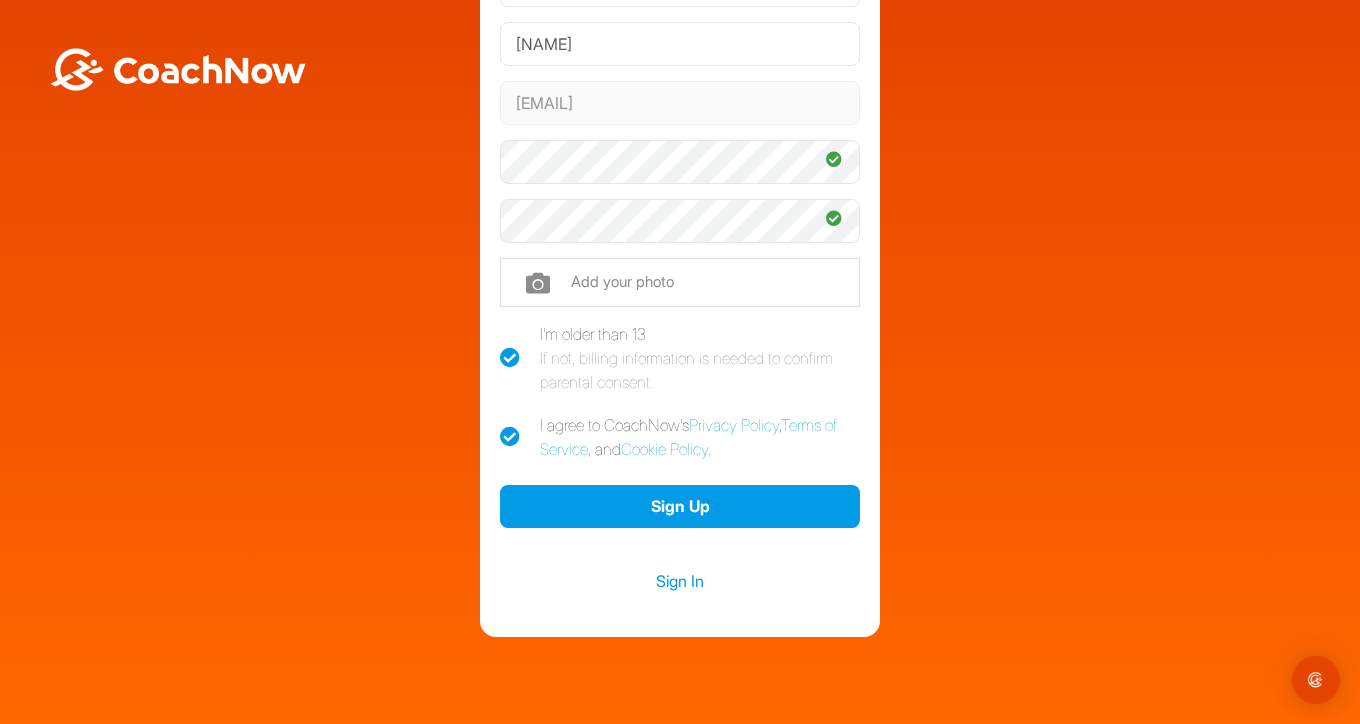 checkbox on "true" 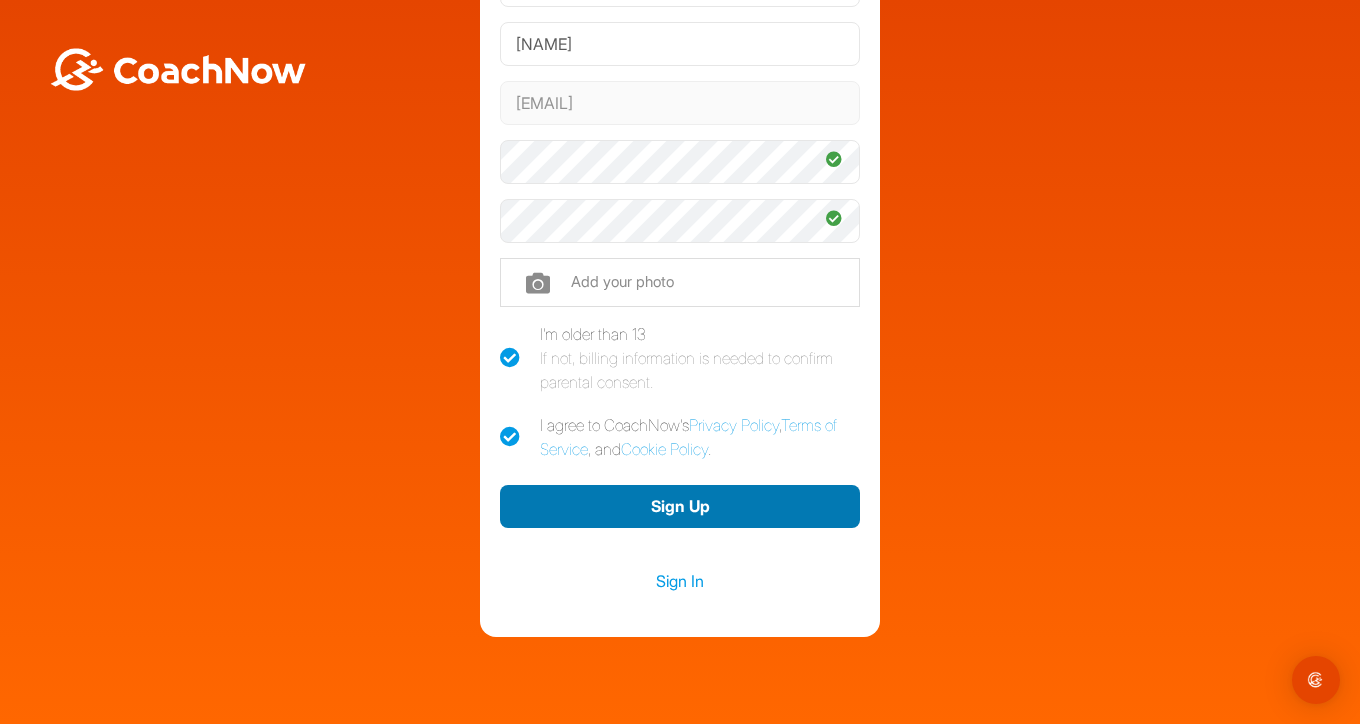 click on "Sign Up" at bounding box center [680, 506] 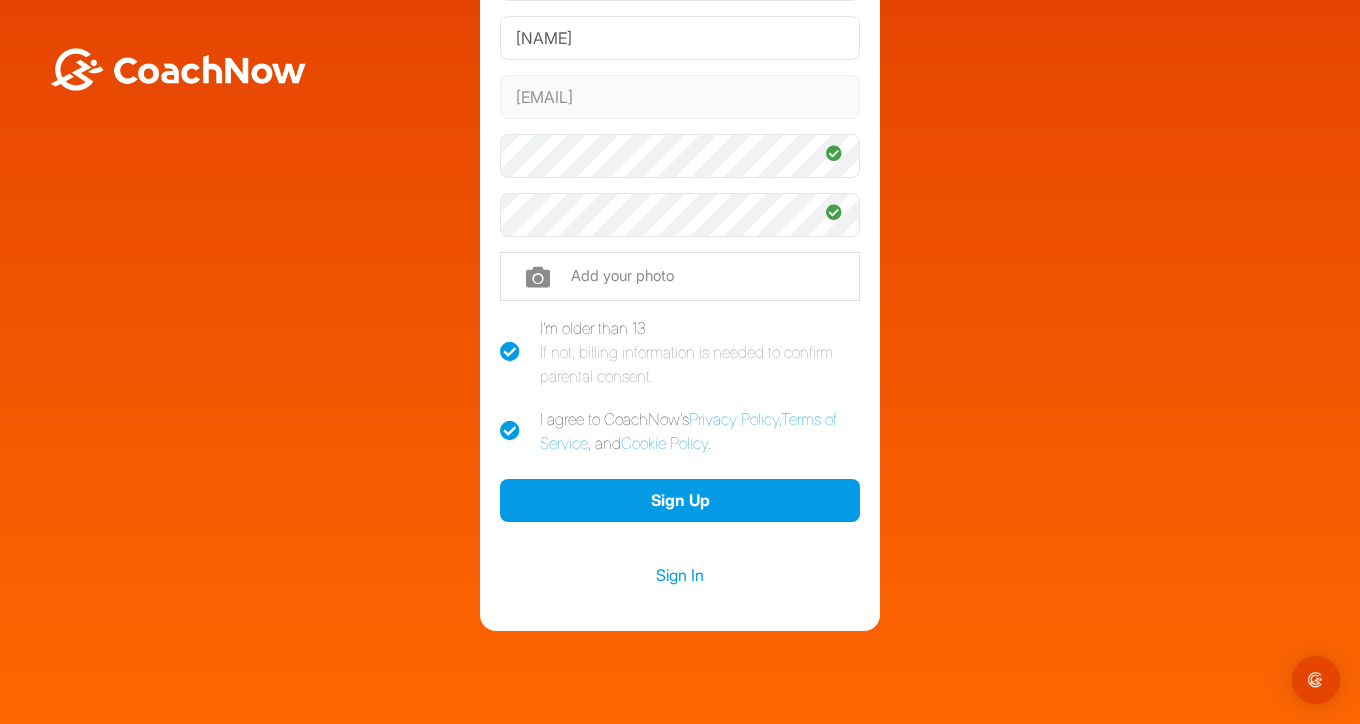 scroll, scrollTop: 252, scrollLeft: 0, axis: vertical 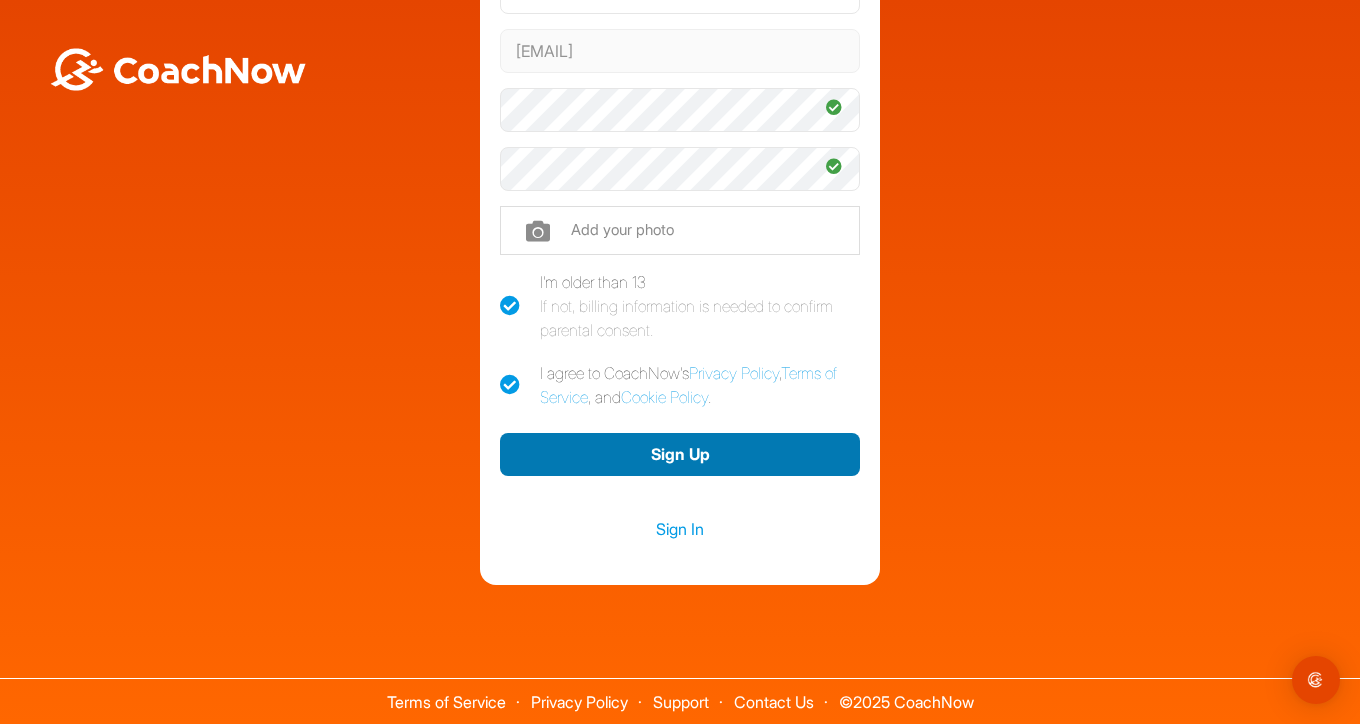 click on "Sign Up" at bounding box center [680, 454] 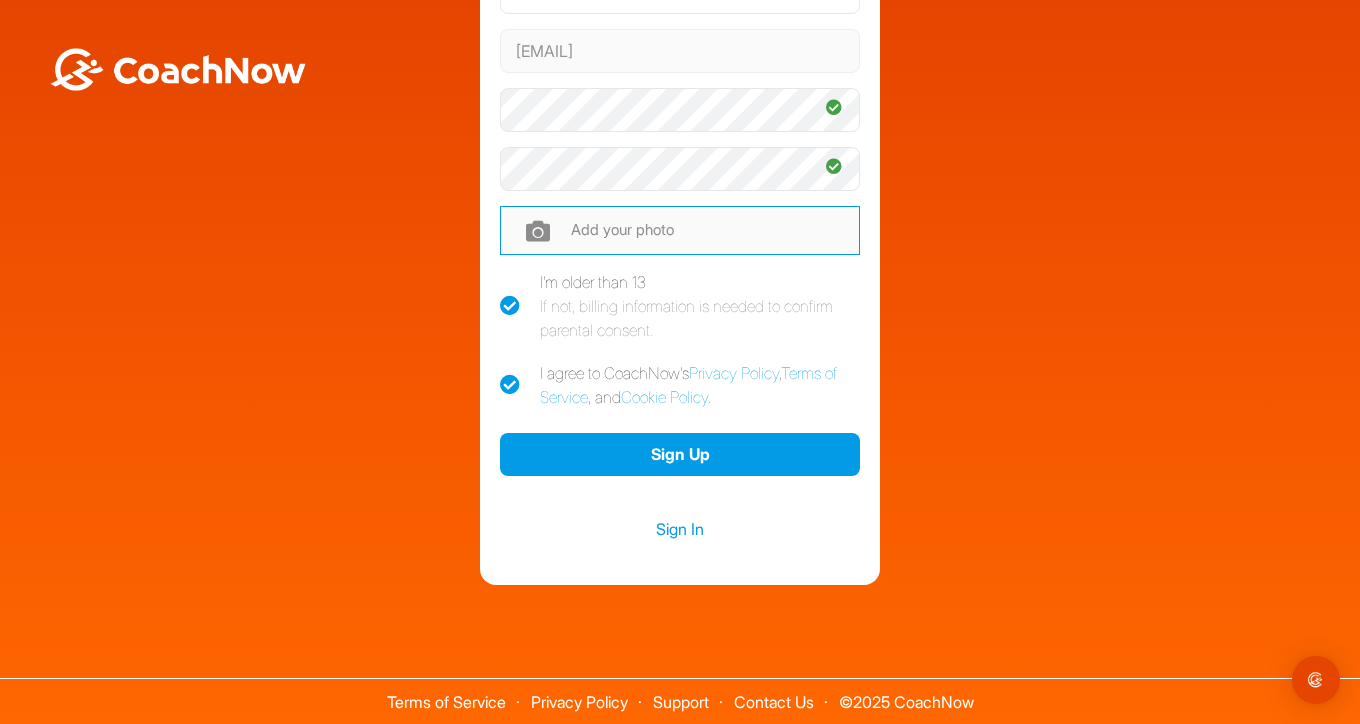 click at bounding box center [680, 230] 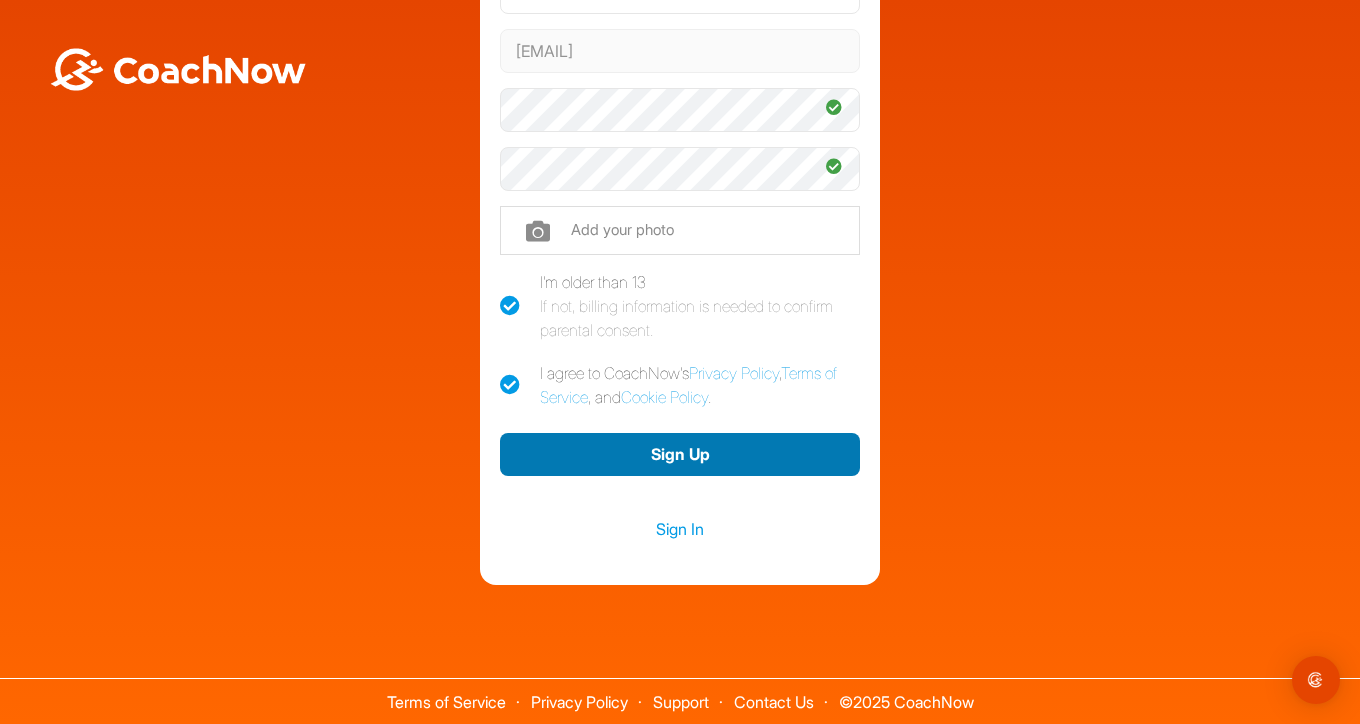 click on "Sign Up" at bounding box center [680, 454] 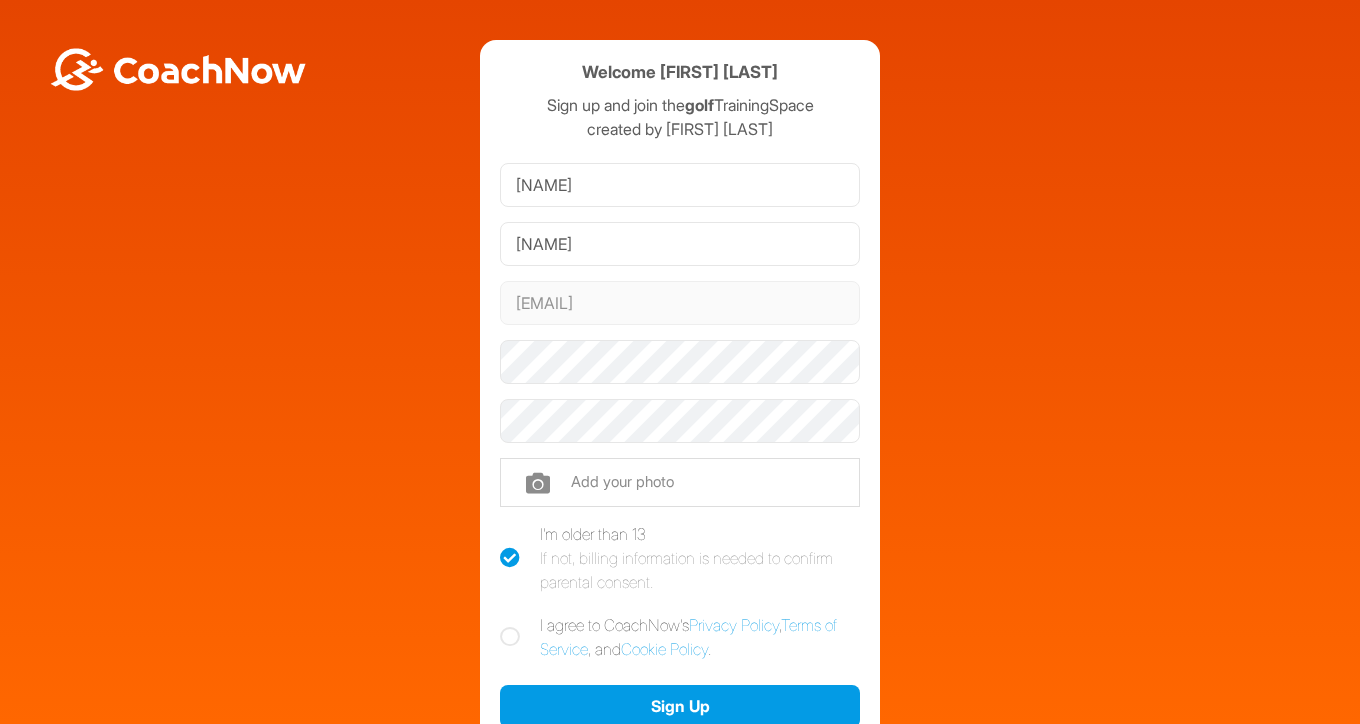 scroll, scrollTop: 0, scrollLeft: 0, axis: both 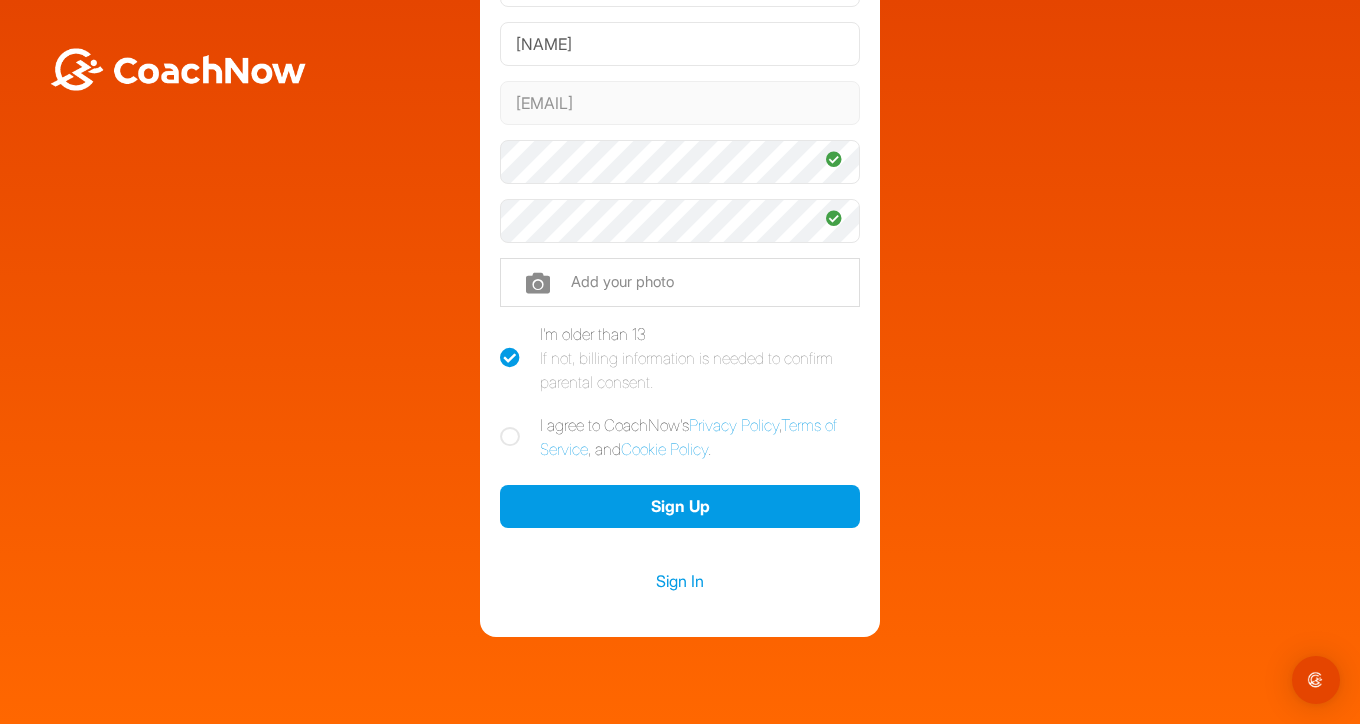 click at bounding box center (510, 437) 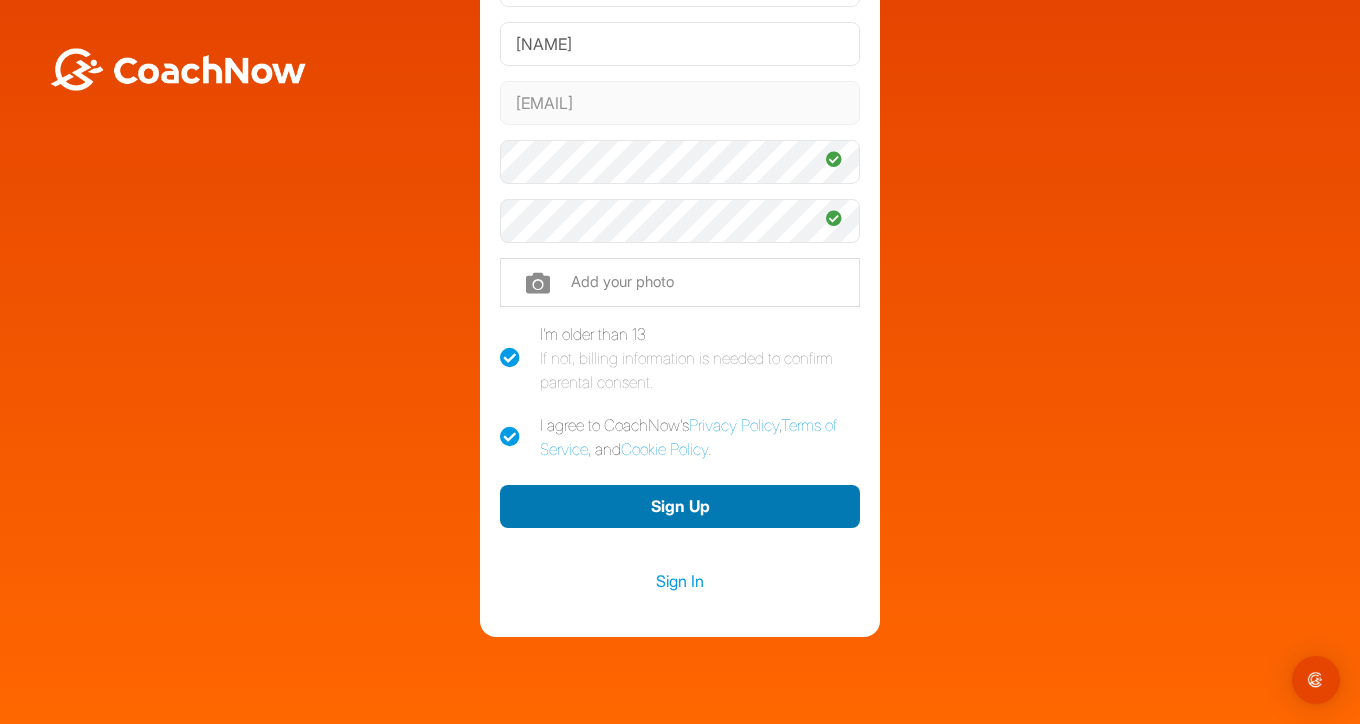 click on "Sign Up" at bounding box center (680, 506) 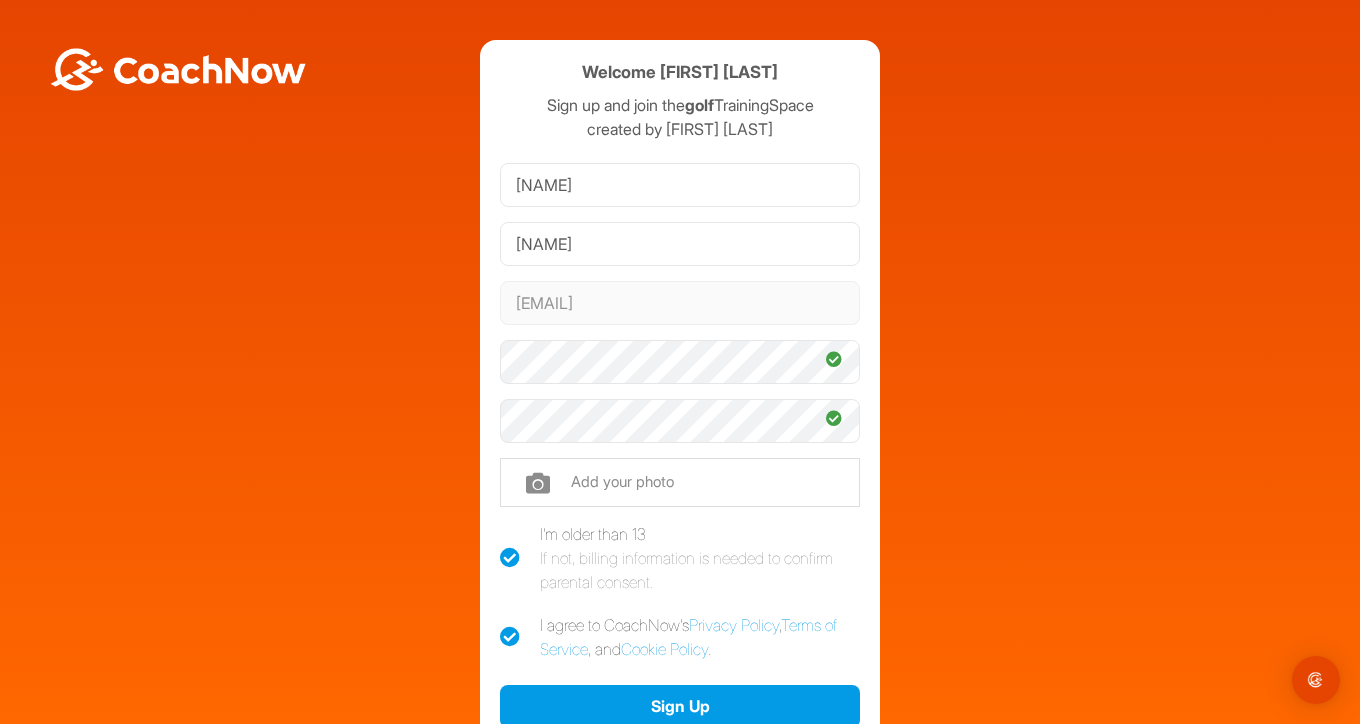 scroll, scrollTop: 100, scrollLeft: 0, axis: vertical 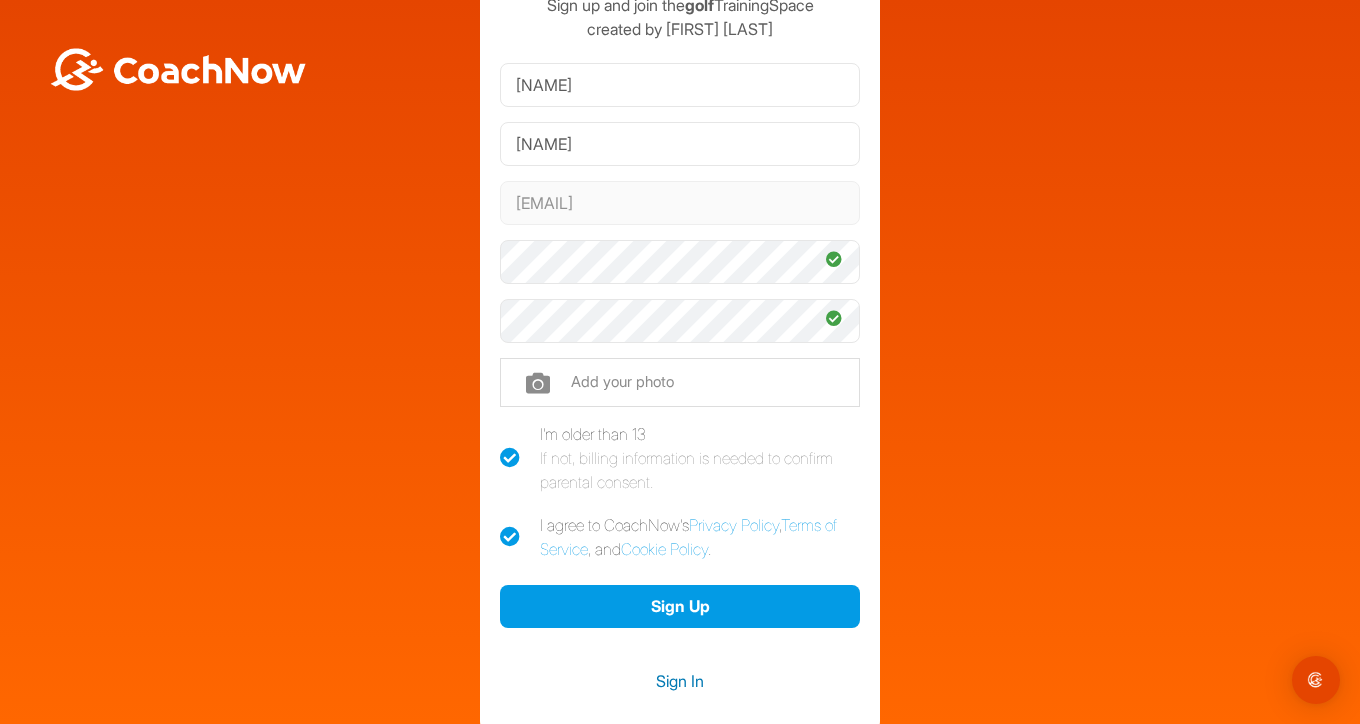 click on "Sign In" at bounding box center [680, 681] 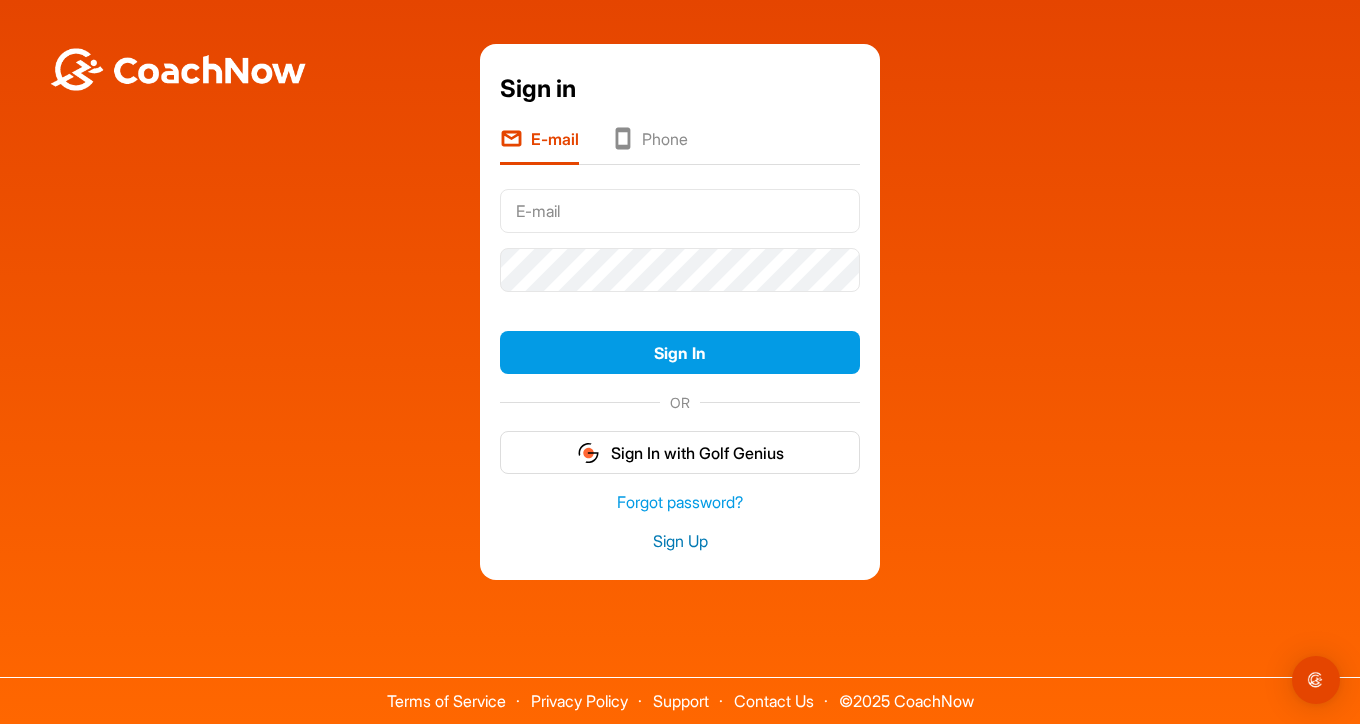 click on "Sign Up" at bounding box center (680, 541) 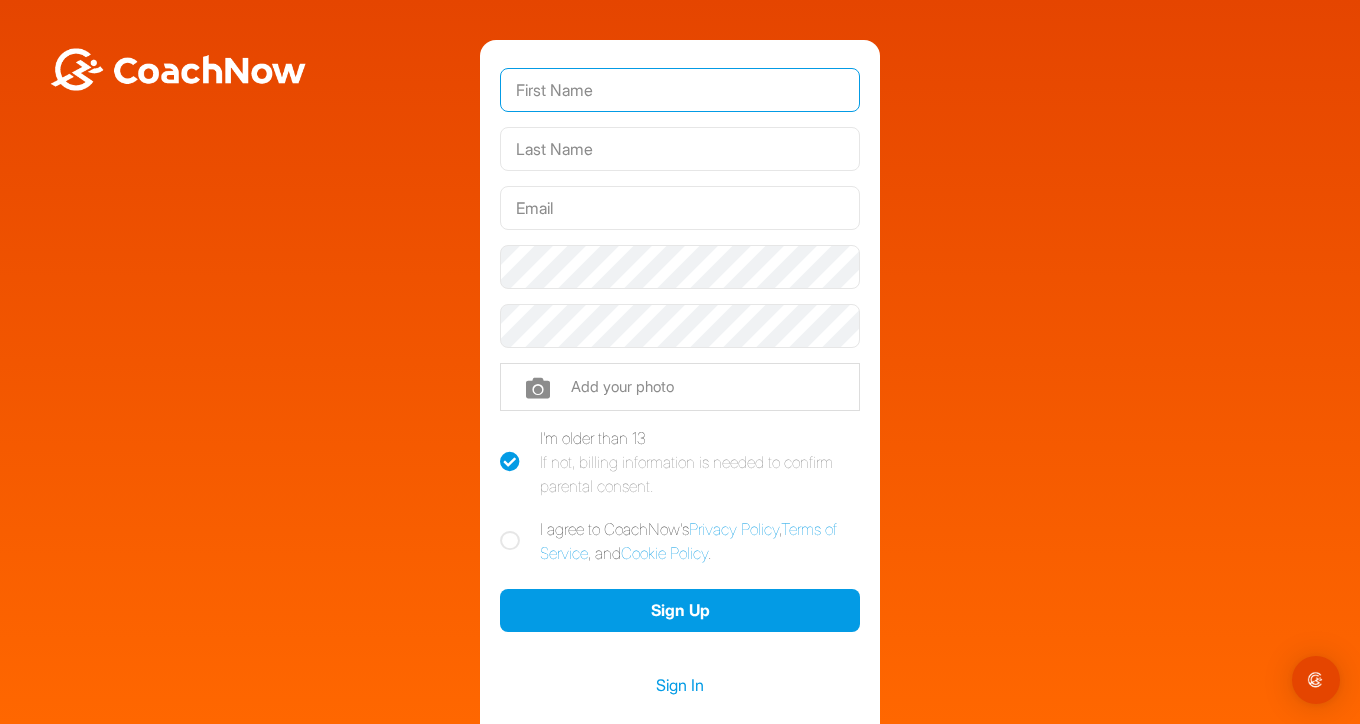 drag, startPoint x: 543, startPoint y: 97, endPoint x: 600, endPoint y: 105, distance: 57.558666 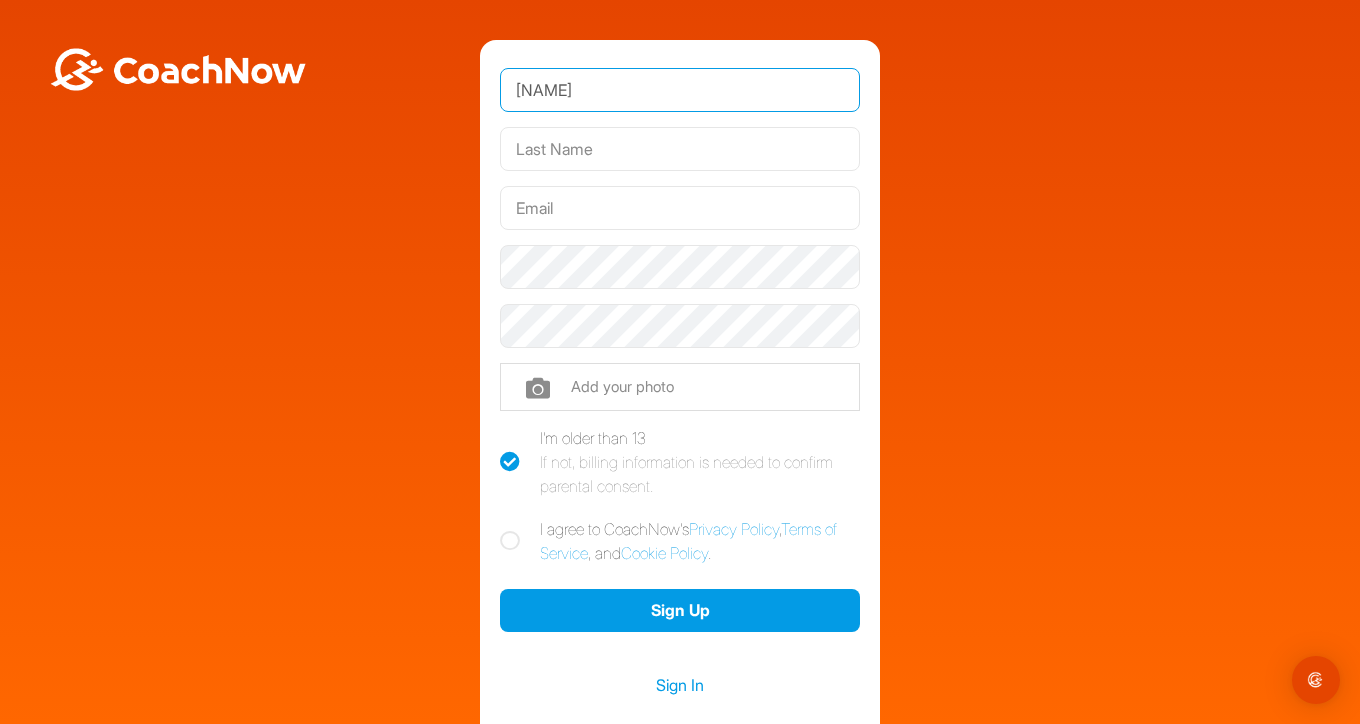 type on "[NAME]" 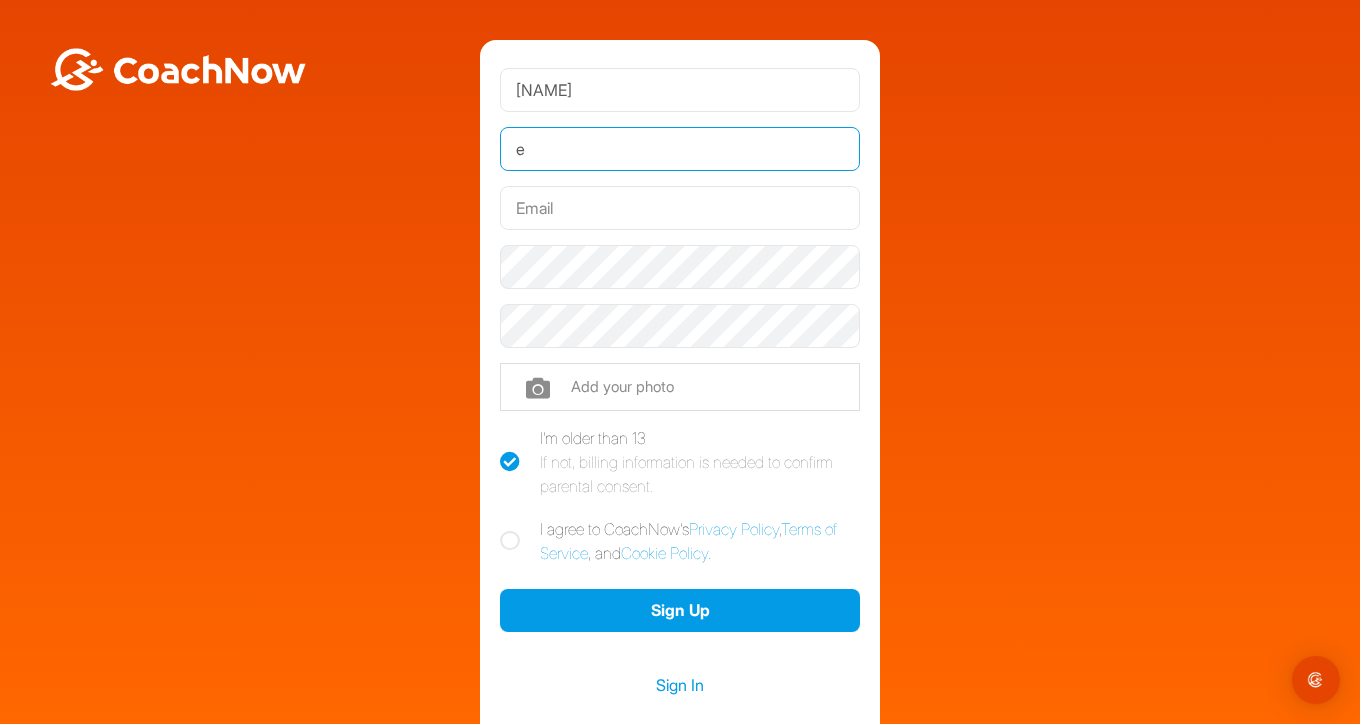 type on "ee" 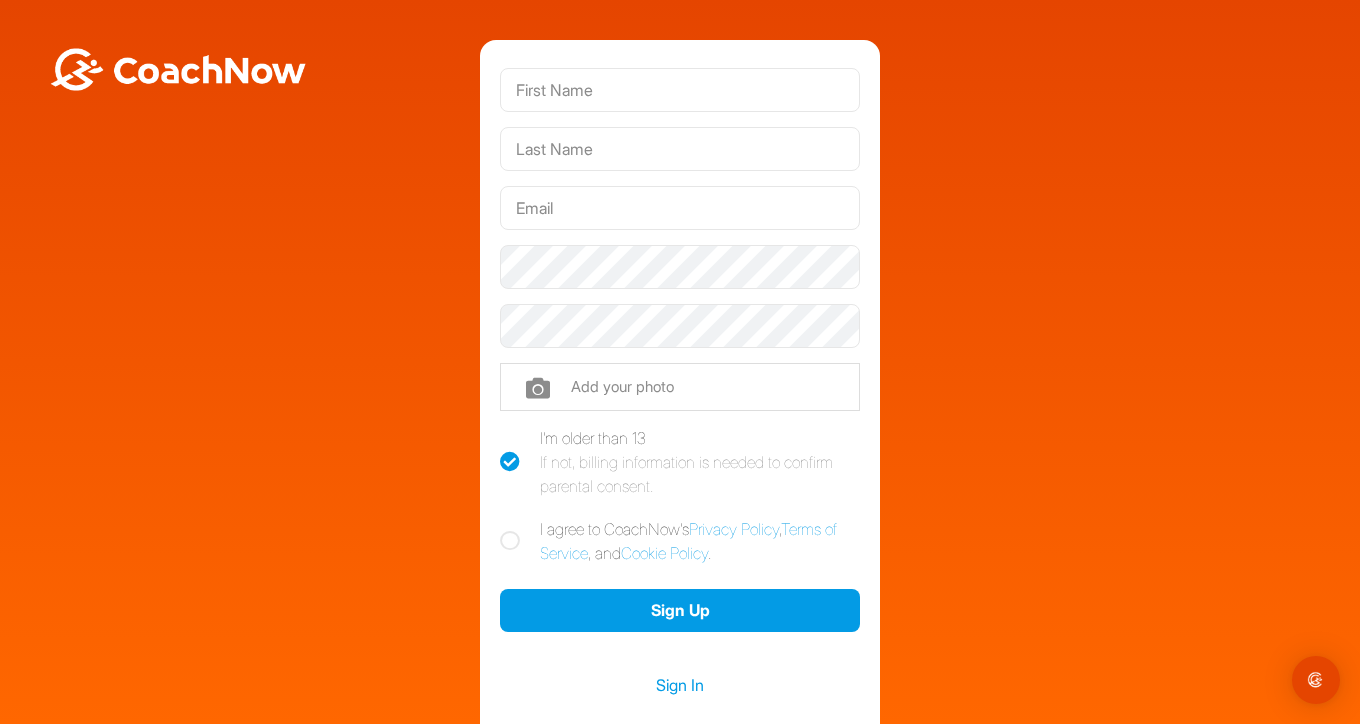 scroll, scrollTop: 0, scrollLeft: 0, axis: both 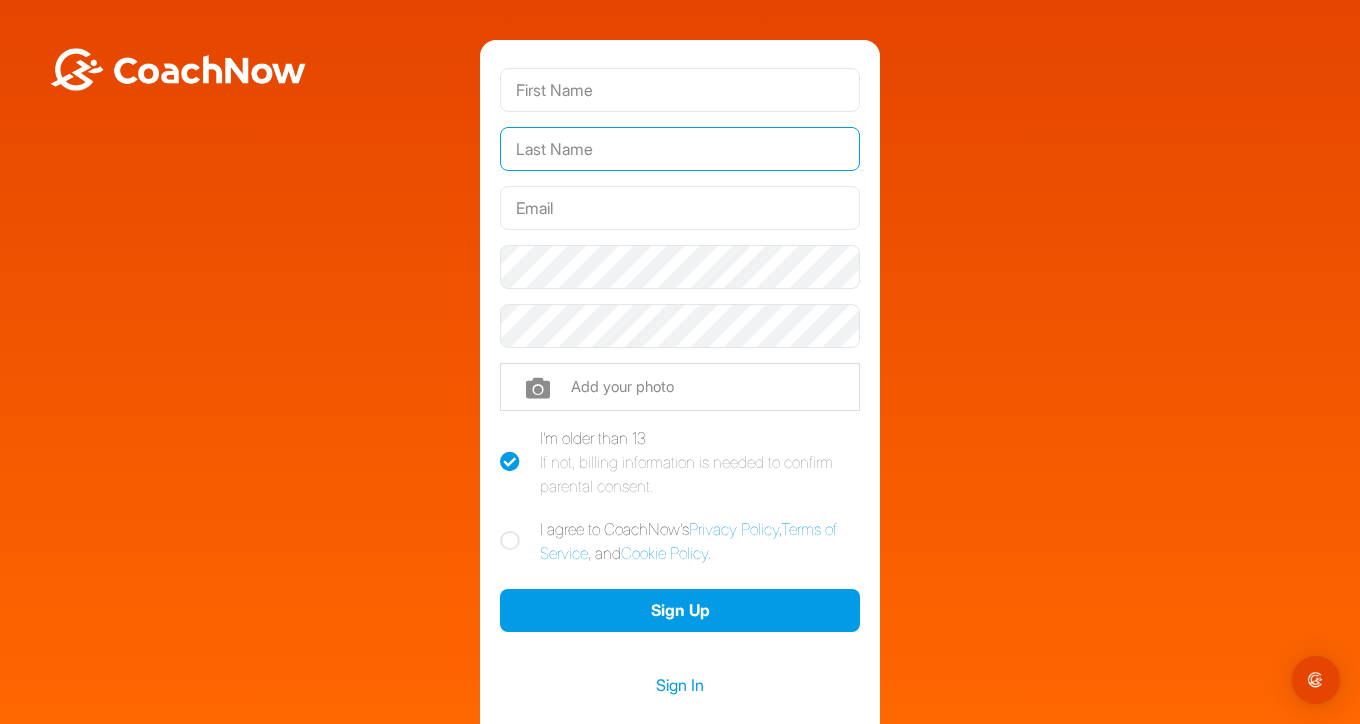 click at bounding box center [680, 149] 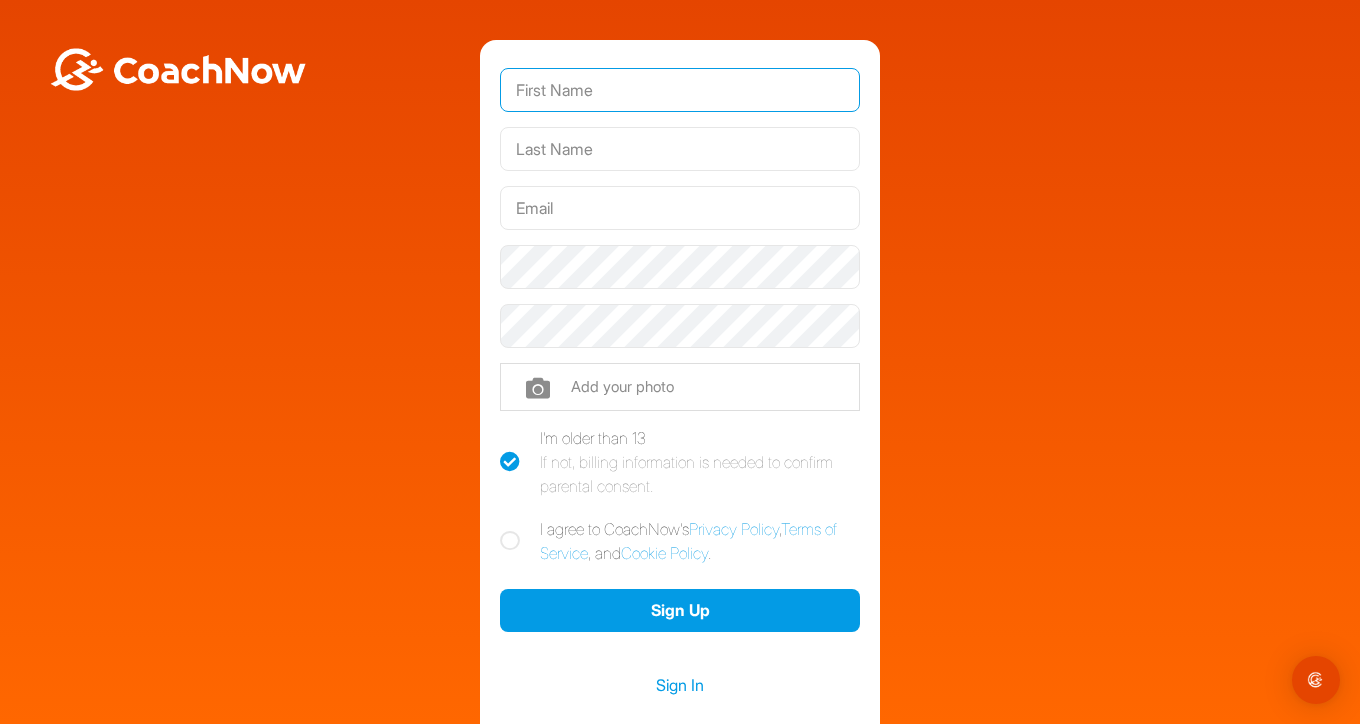 click at bounding box center (680, 90) 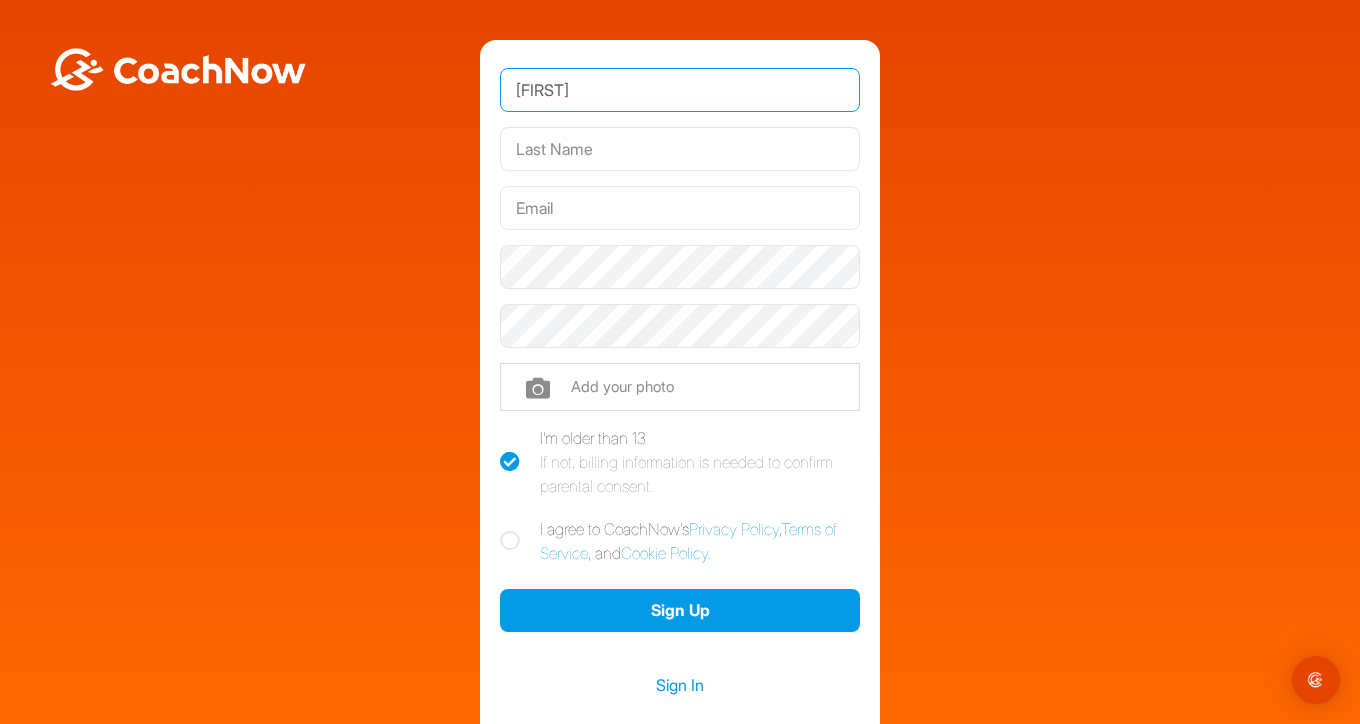 type on "[NAME]" 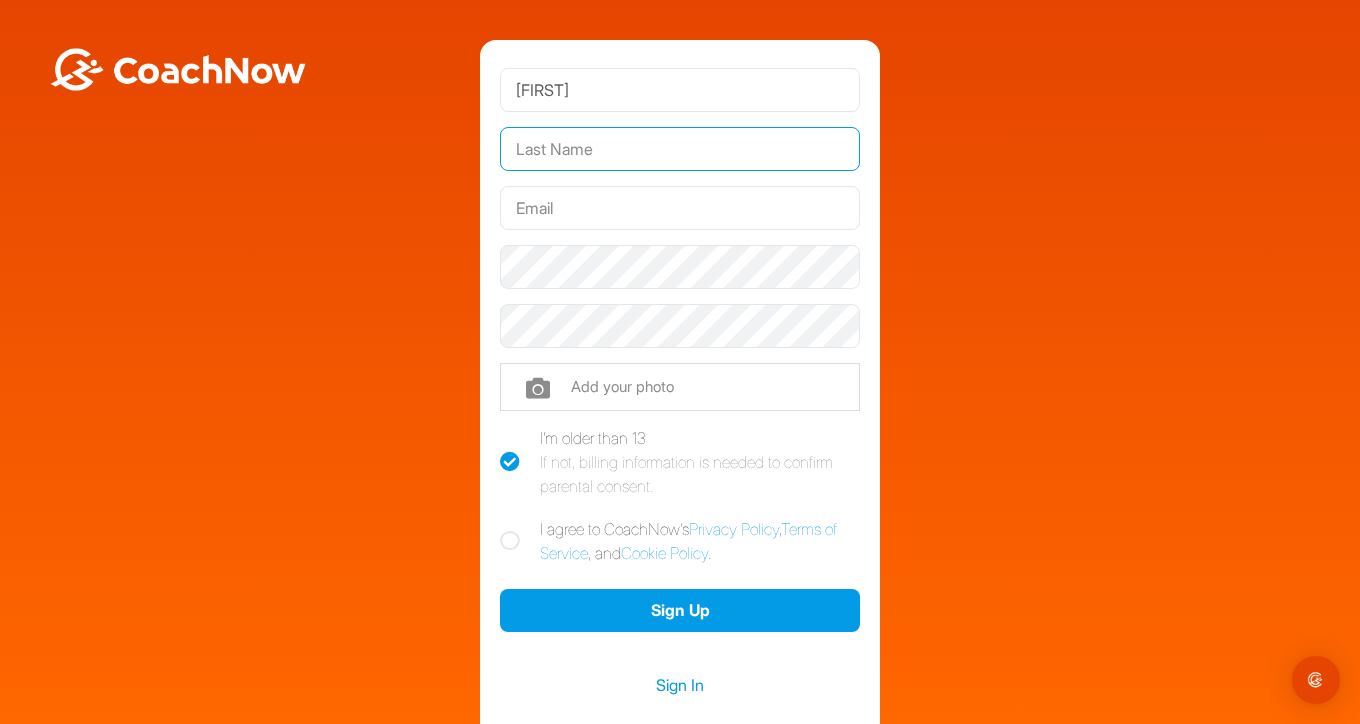 click at bounding box center (680, 149) 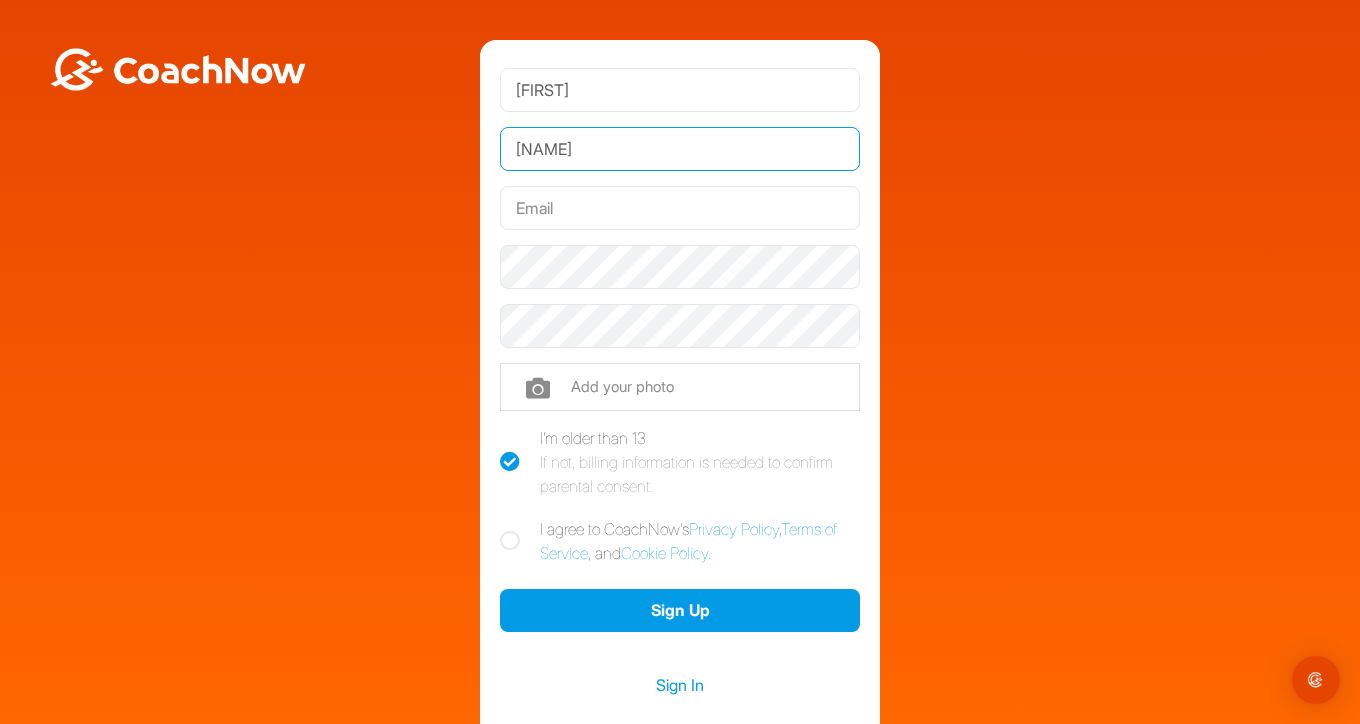 type on "[NAME]" 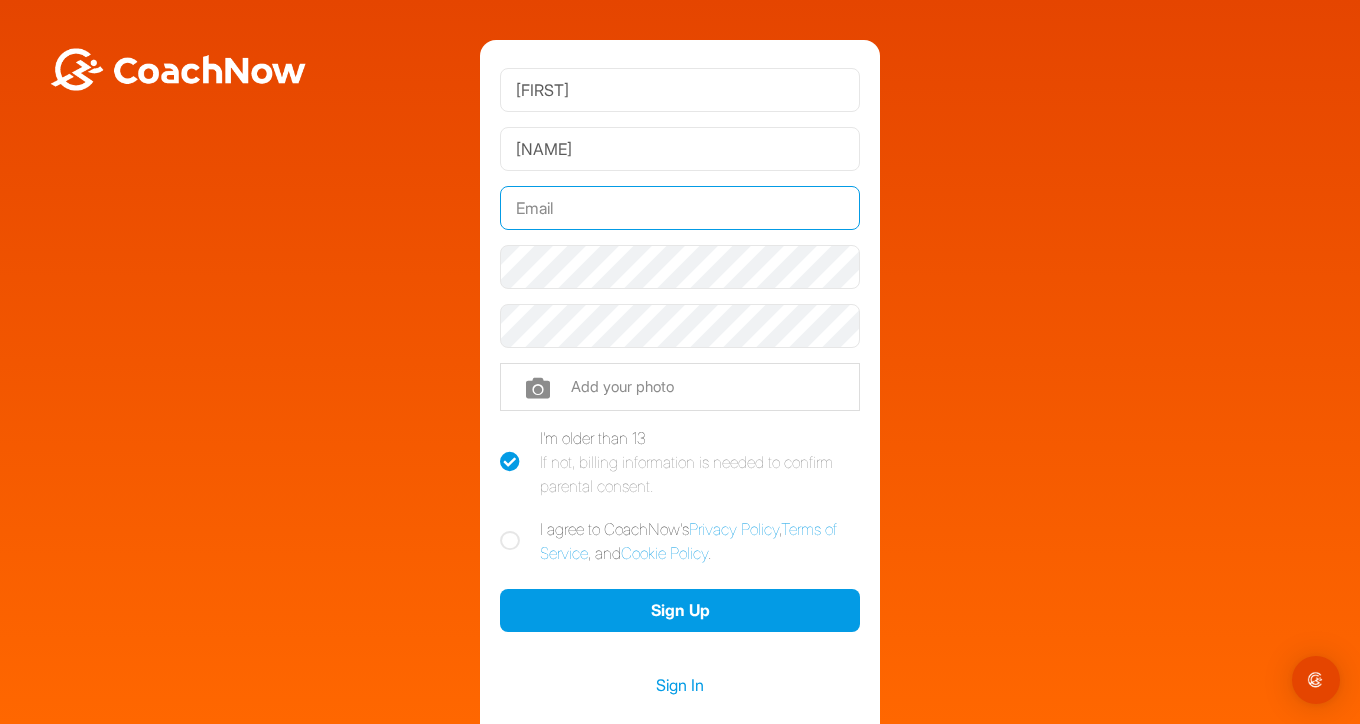 click at bounding box center [680, 208] 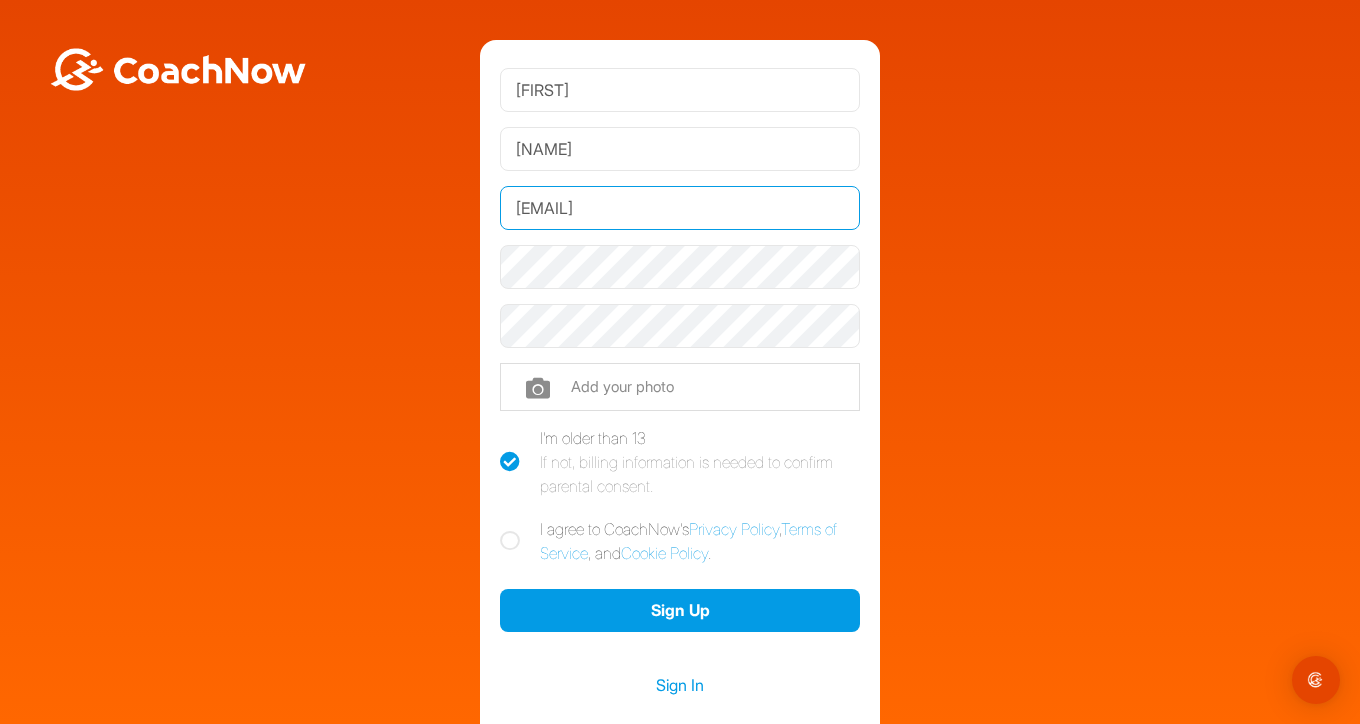type on "[EMAIL]" 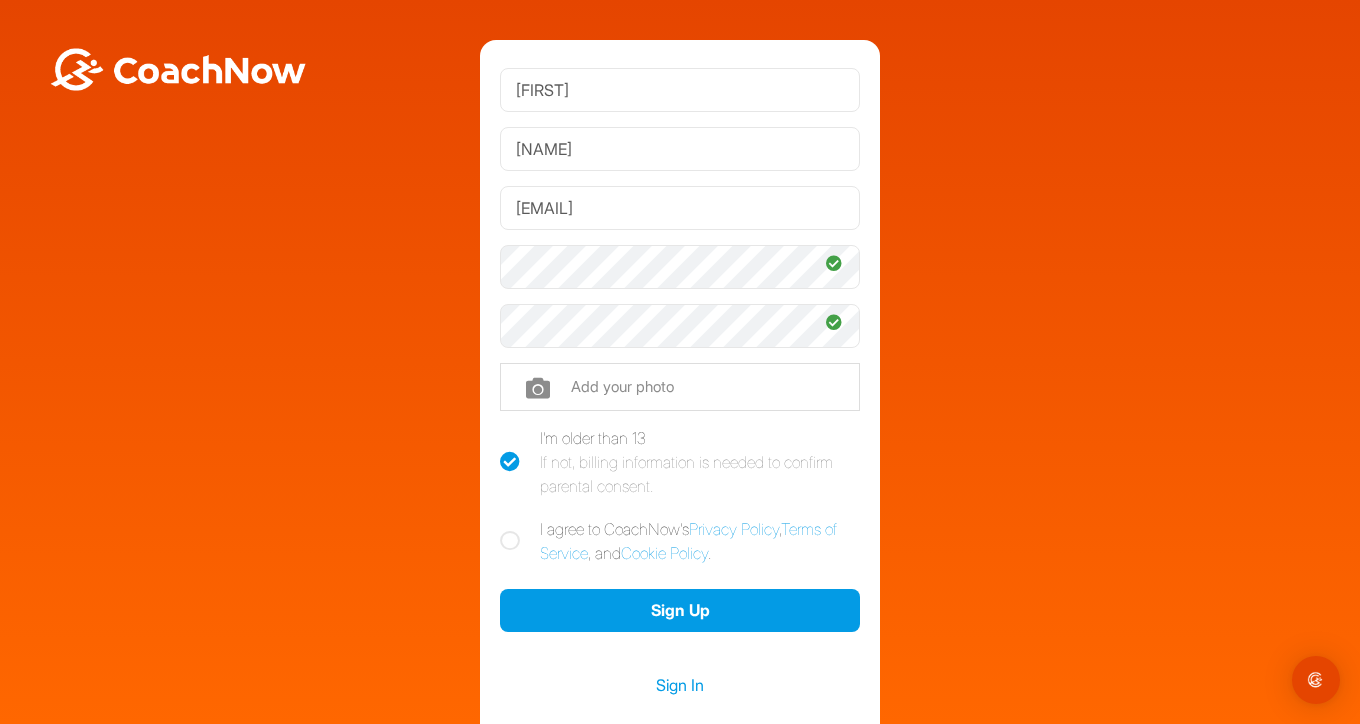 click at bounding box center [510, 541] 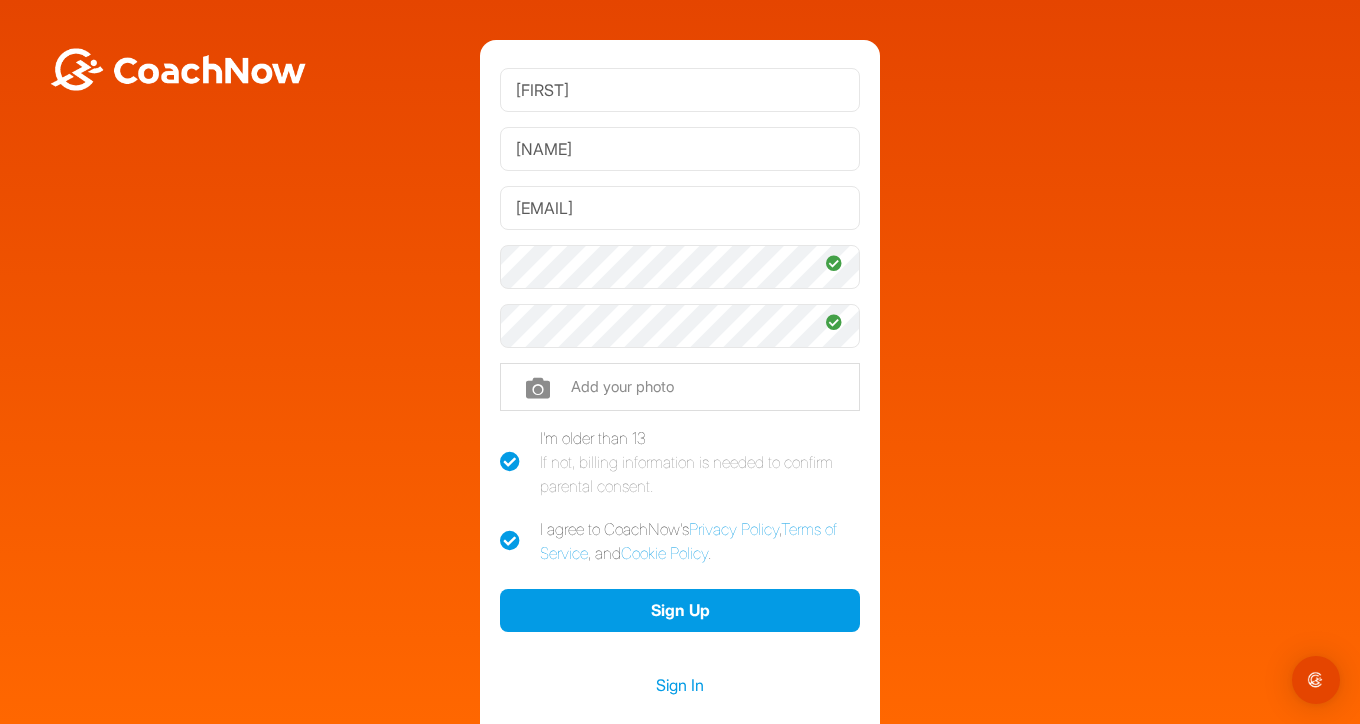 checkbox on "true" 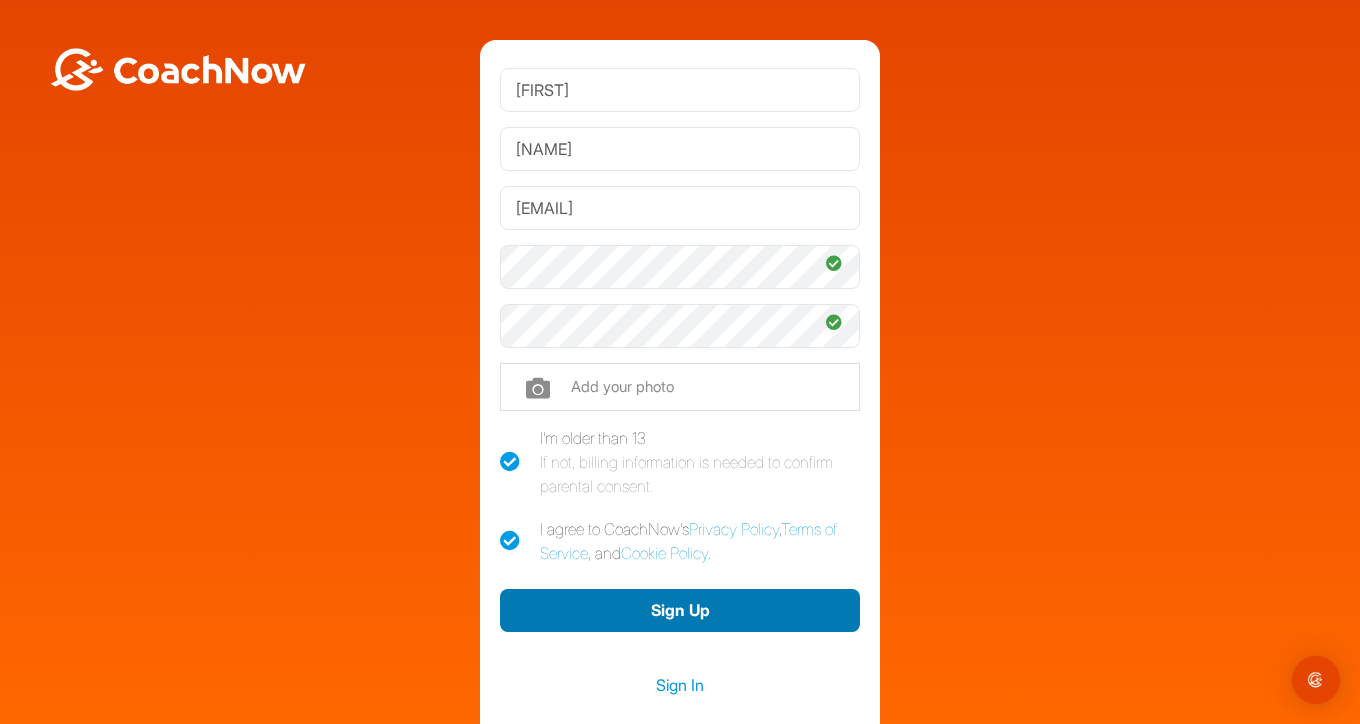 click on "Sign Up" at bounding box center [680, 610] 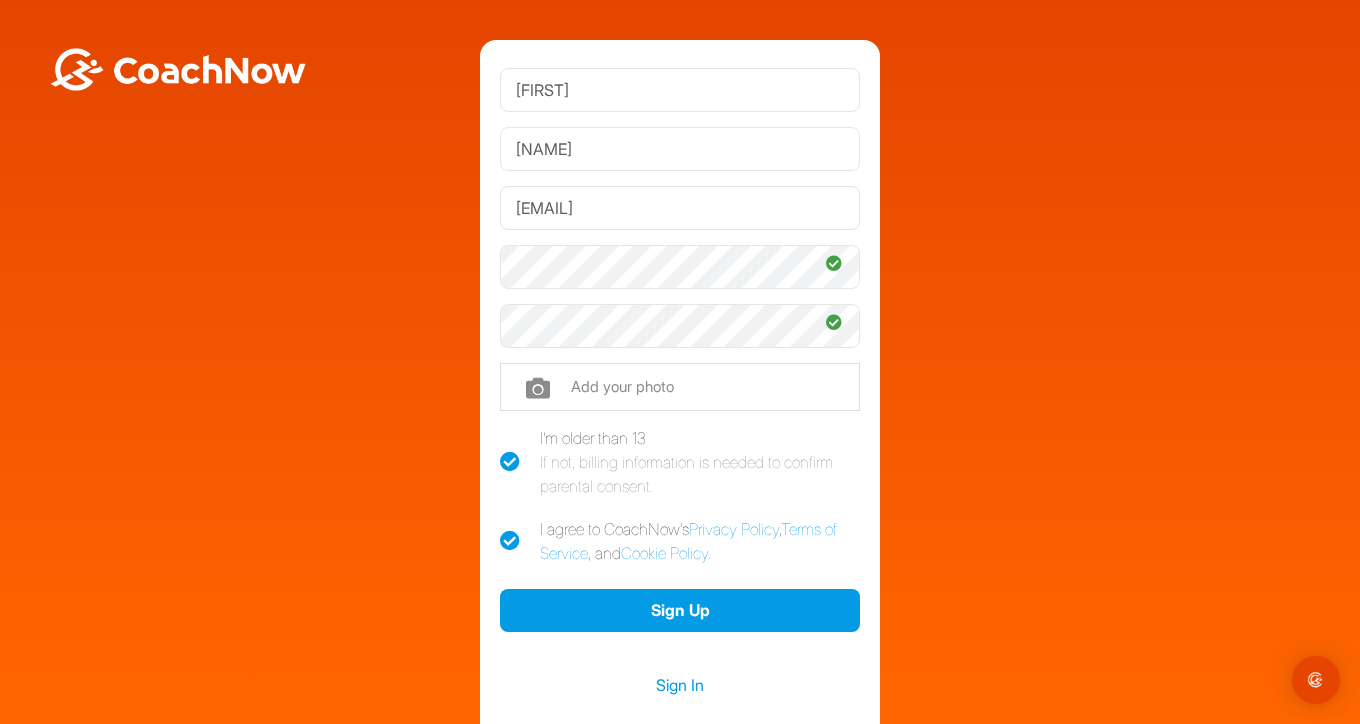 scroll, scrollTop: 157, scrollLeft: 0, axis: vertical 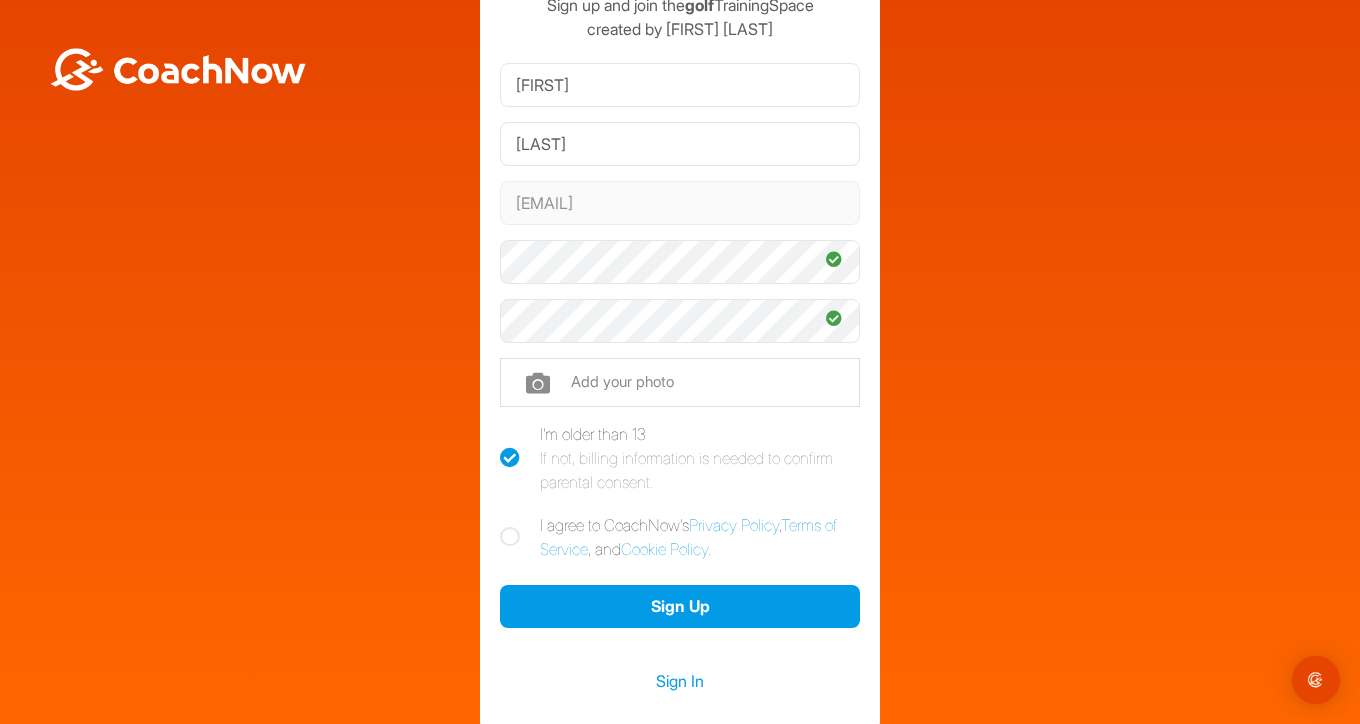 click at bounding box center (510, 537) 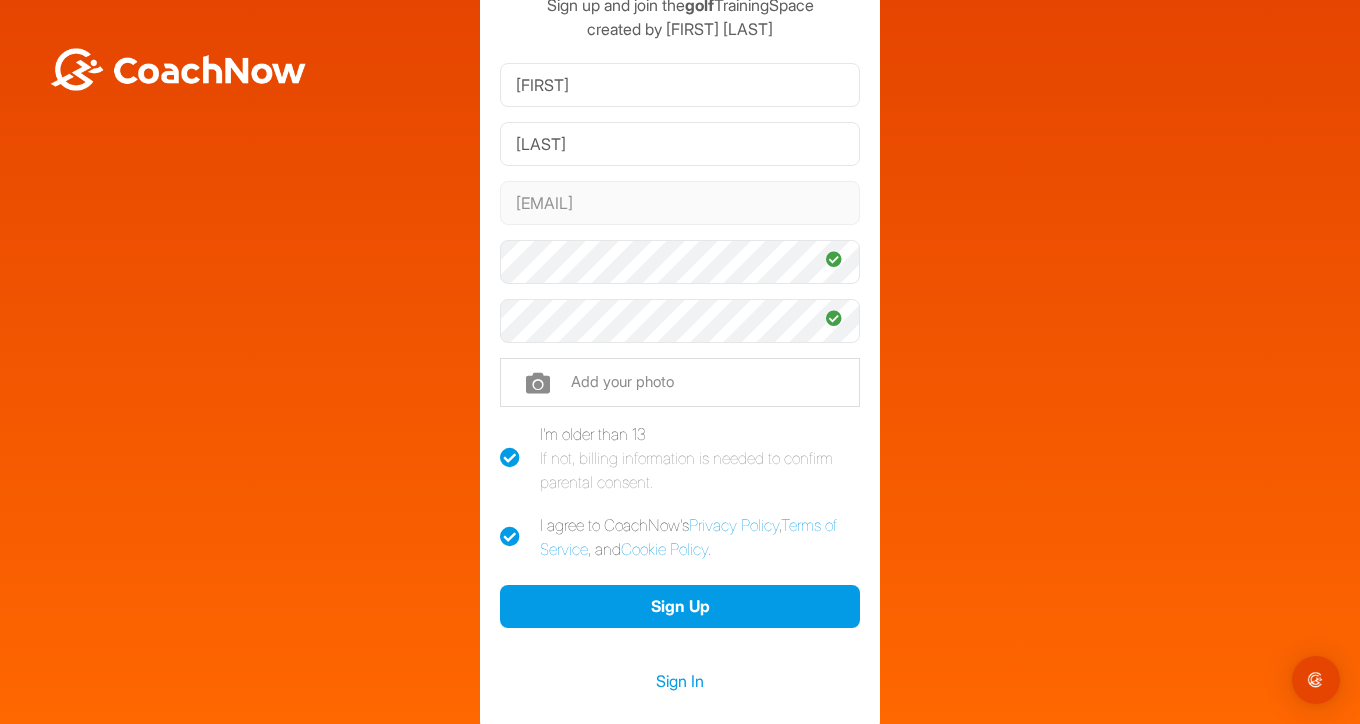 checkbox on "true" 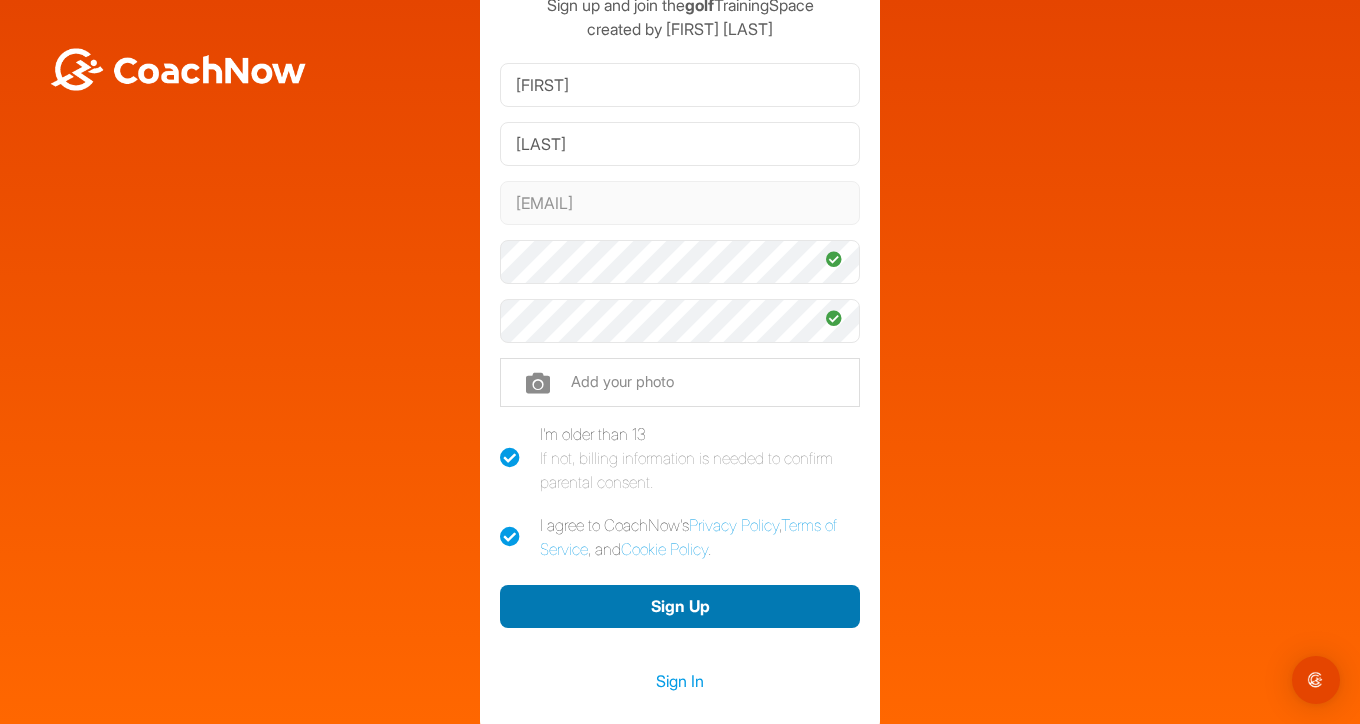 click on "Sign Up" at bounding box center [680, 606] 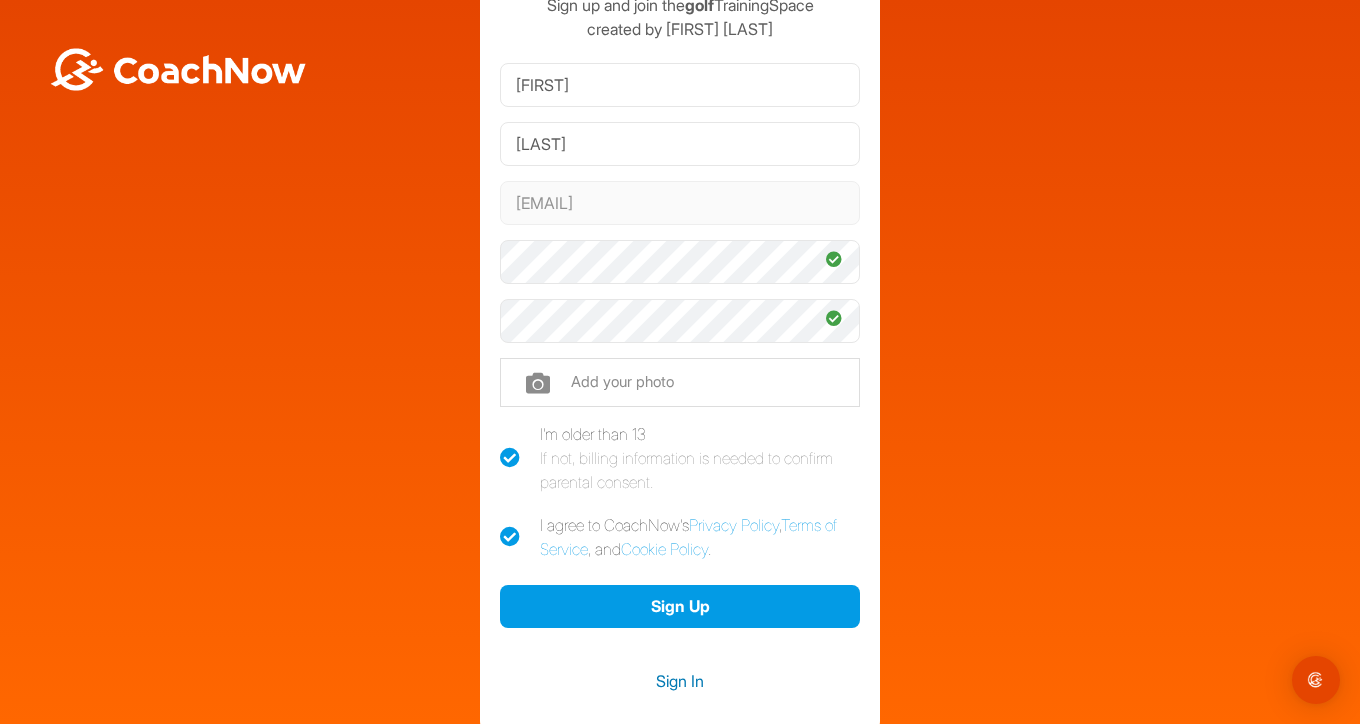 click on "Sign In" at bounding box center (680, 681) 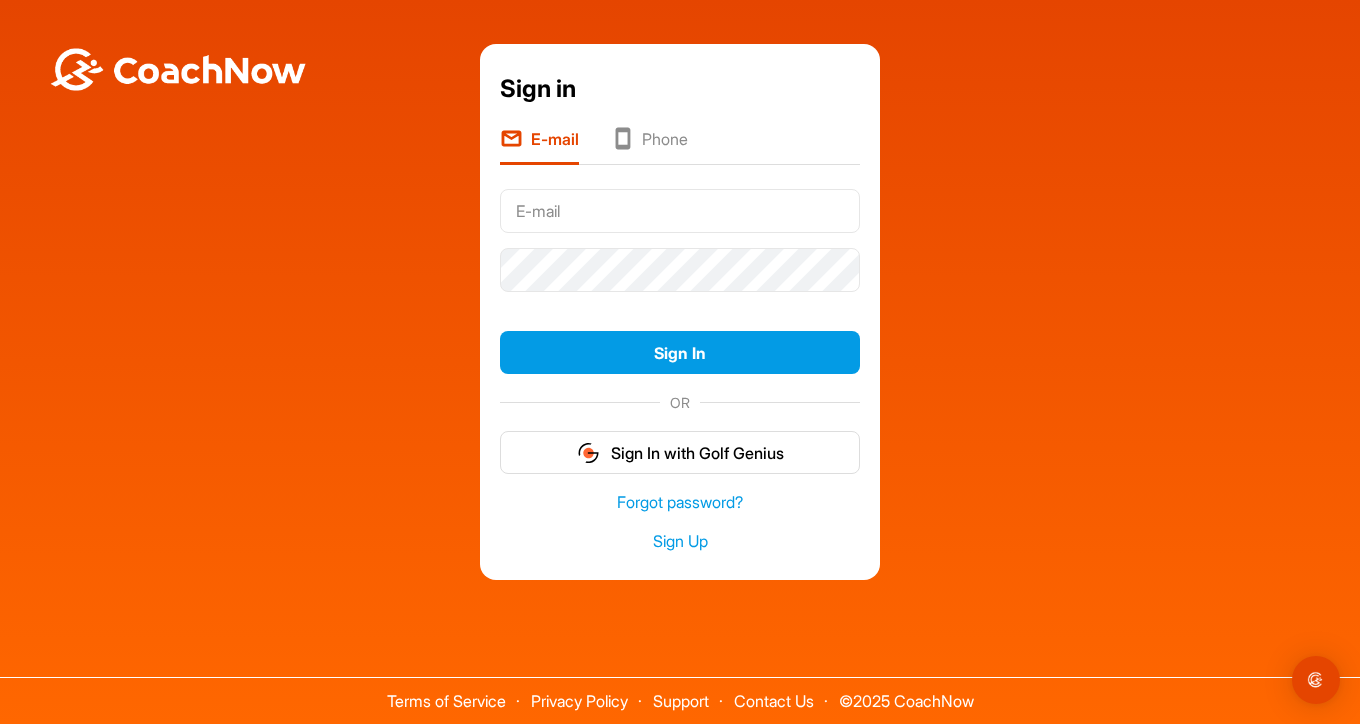 click at bounding box center [680, 211] 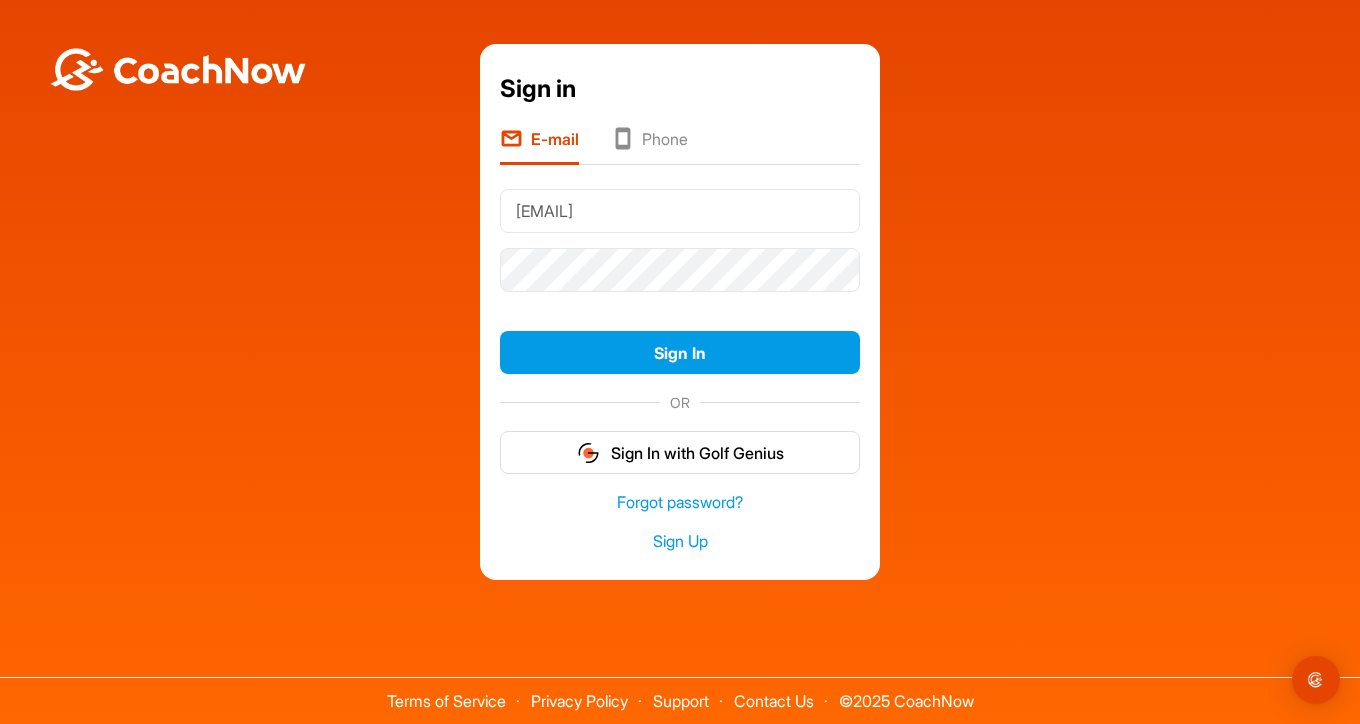 type on "[EMAIL]" 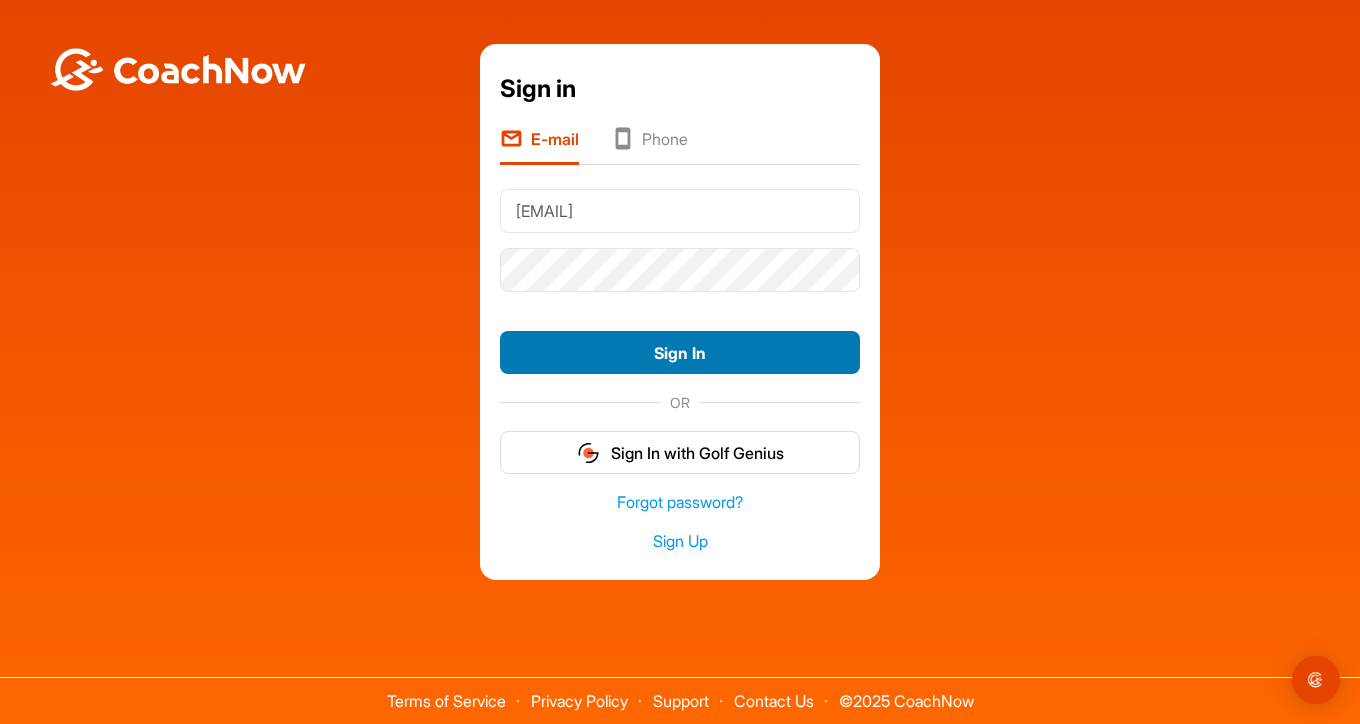 click on "Sign In" at bounding box center [680, 352] 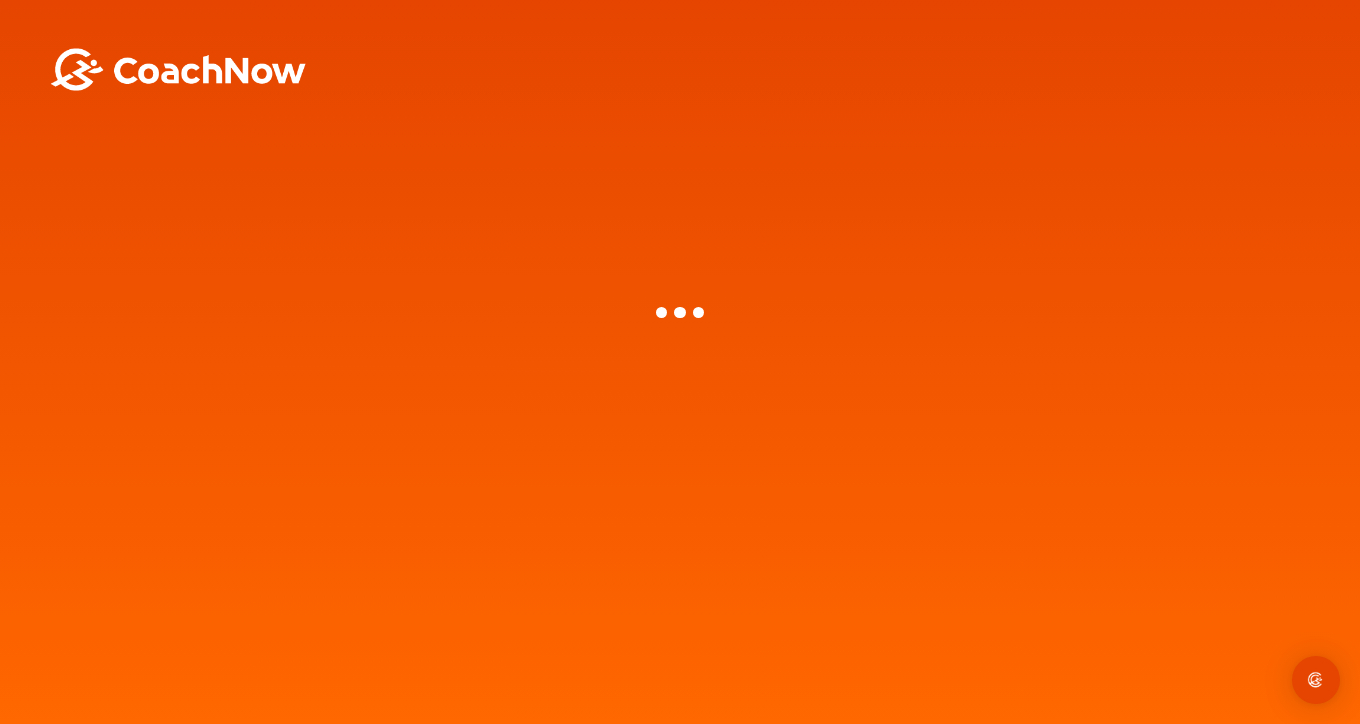 scroll, scrollTop: 0, scrollLeft: 0, axis: both 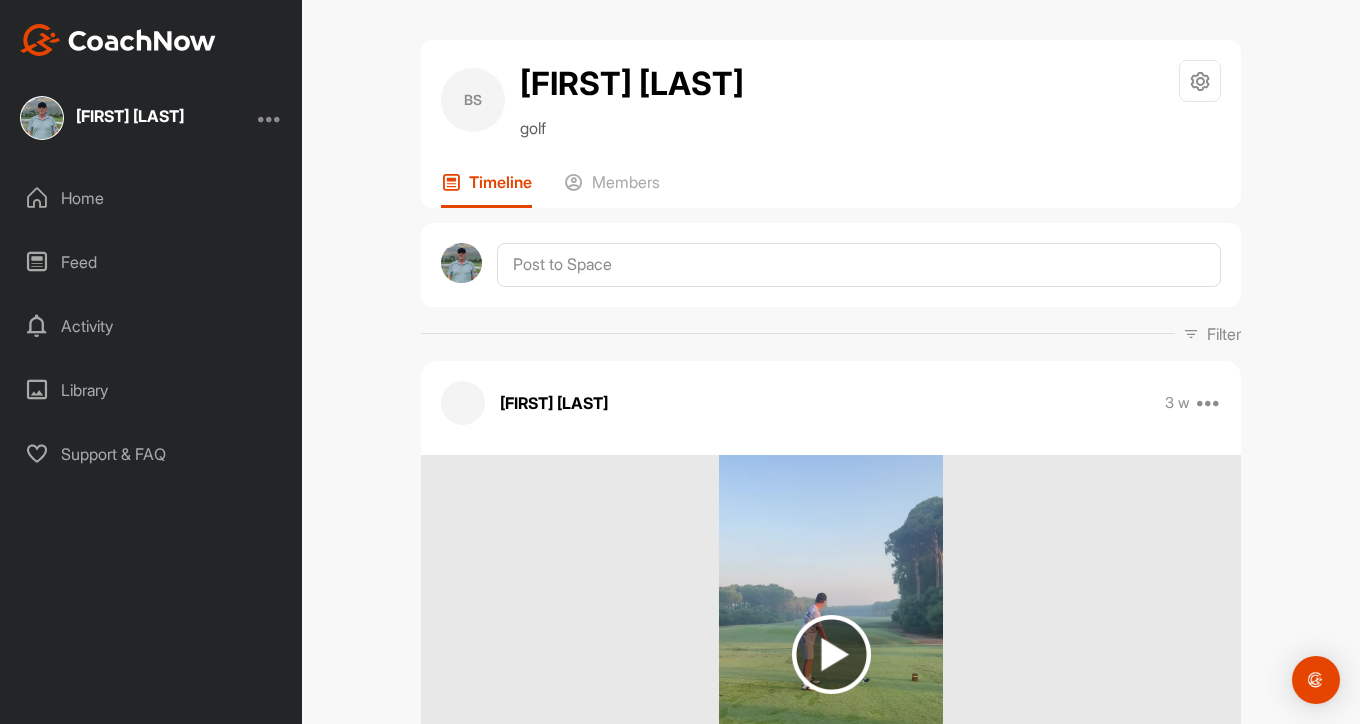 click at bounding box center (118, 40) 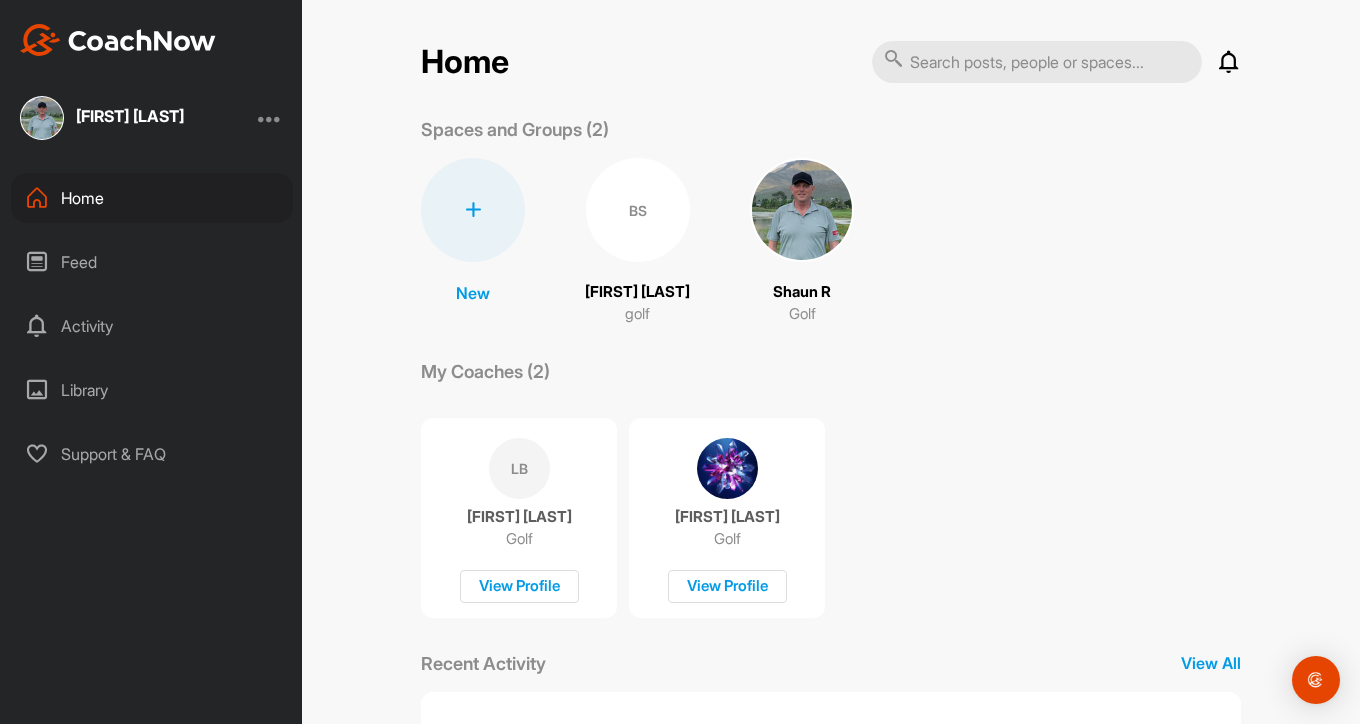 drag, startPoint x: 681, startPoint y: 2, endPoint x: 1127, endPoint y: 342, distance: 560.81726 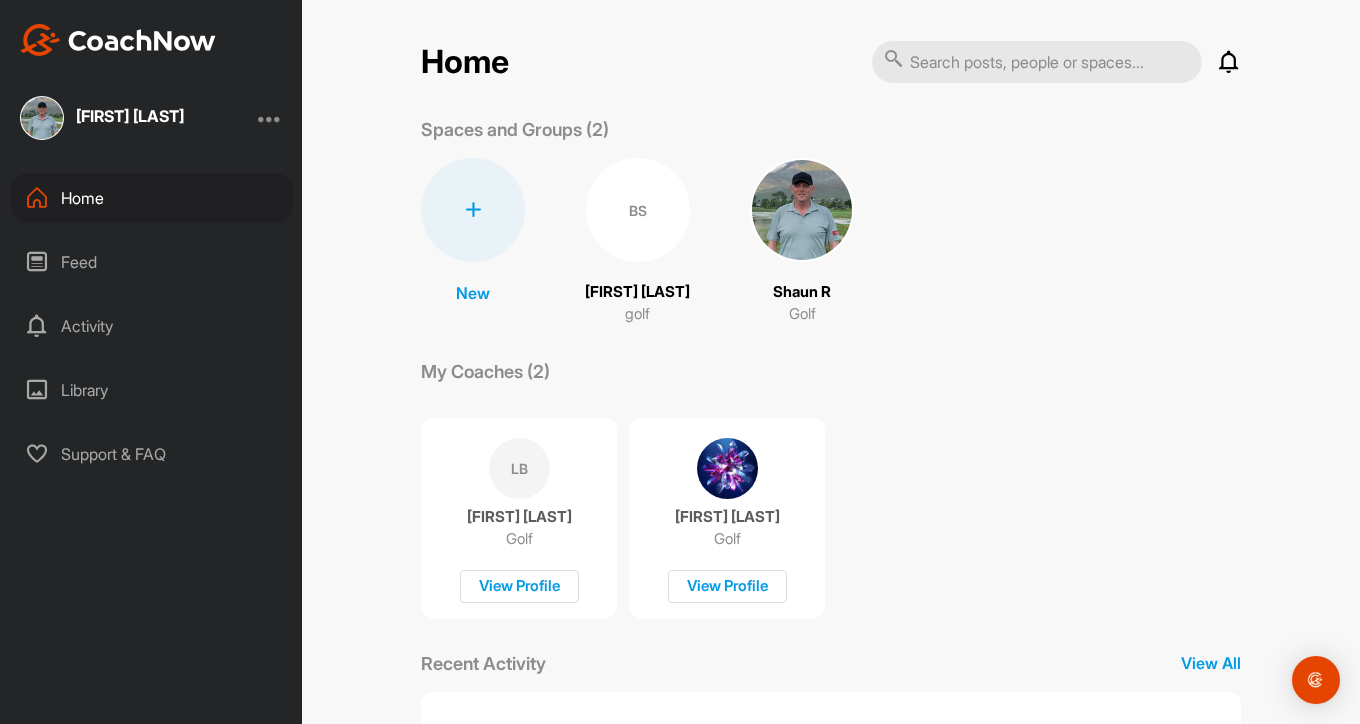 click at bounding box center [802, 210] 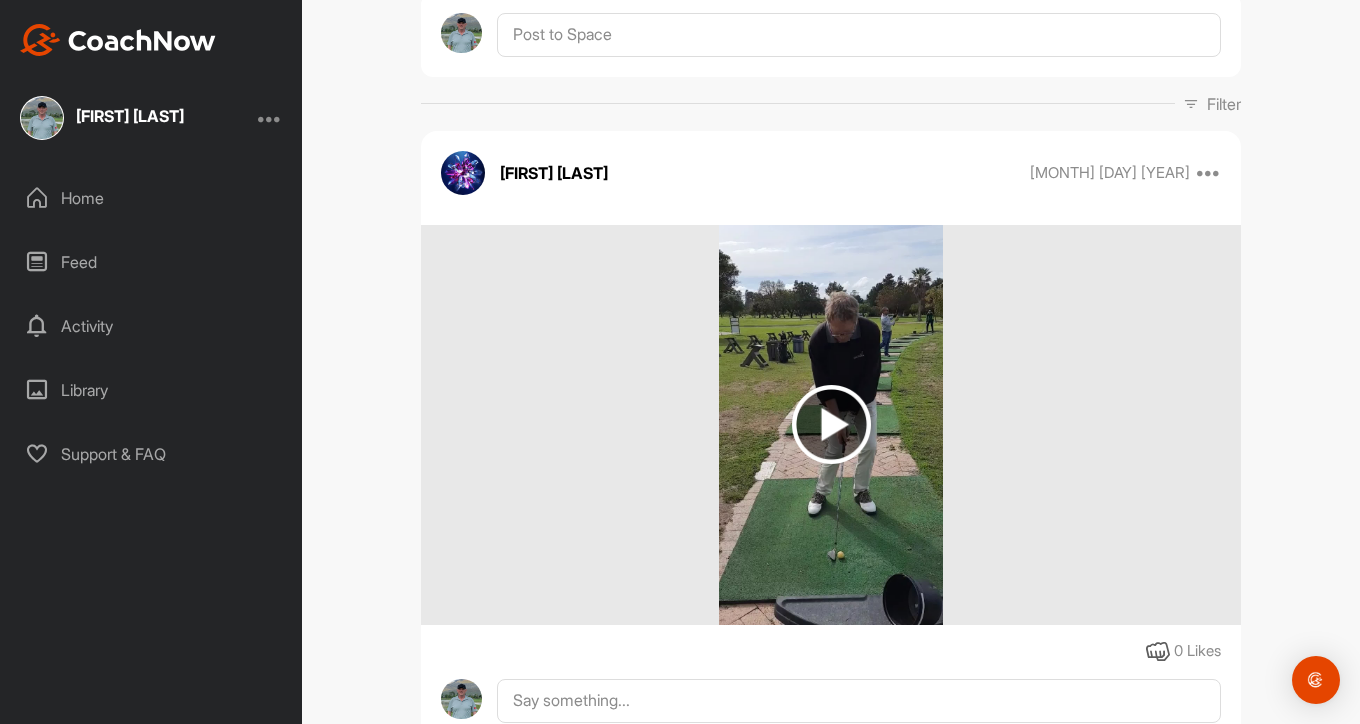 scroll, scrollTop: 300, scrollLeft: 0, axis: vertical 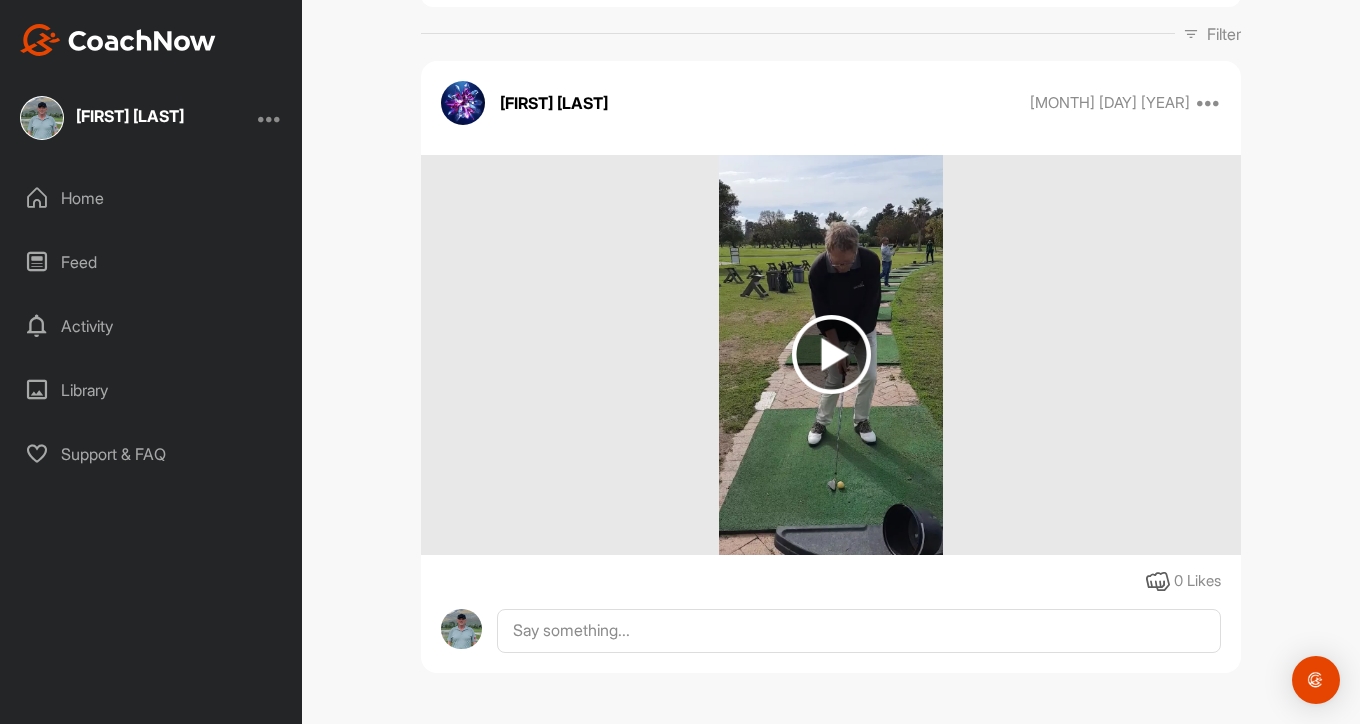 click at bounding box center (831, 354) 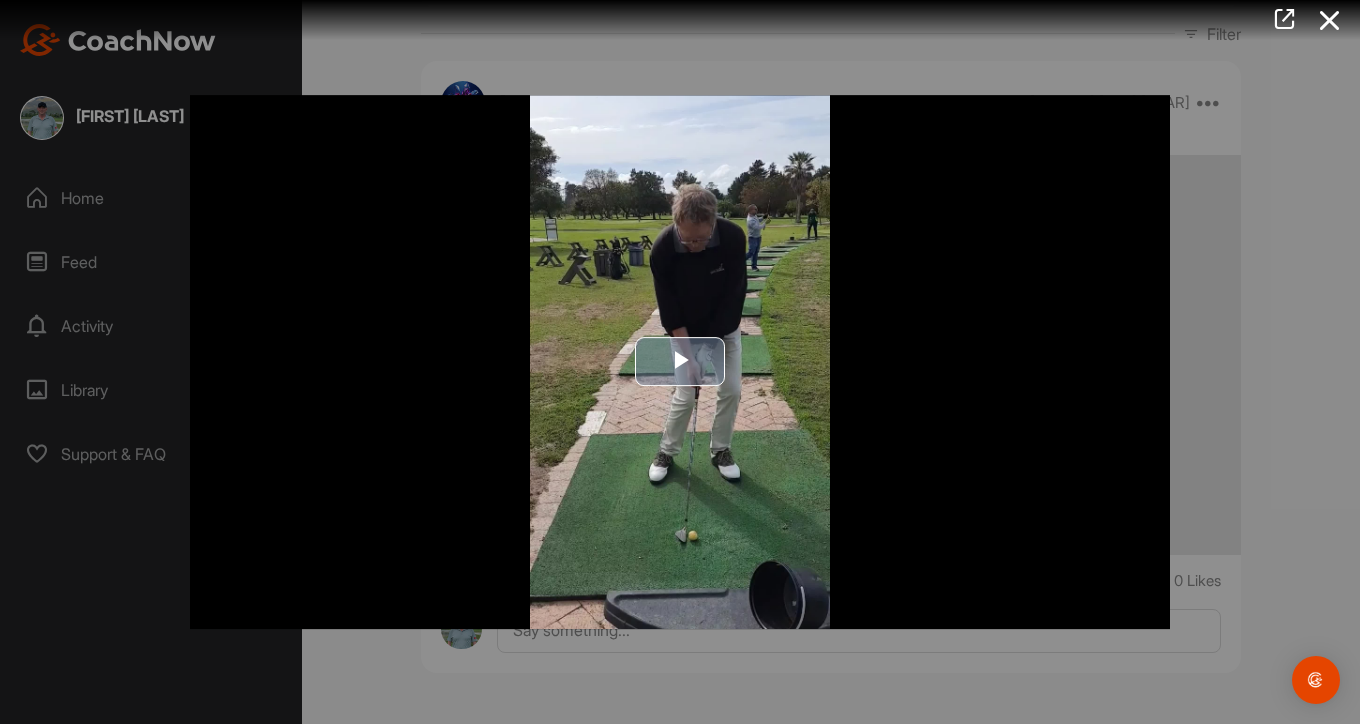 click at bounding box center (680, 362) 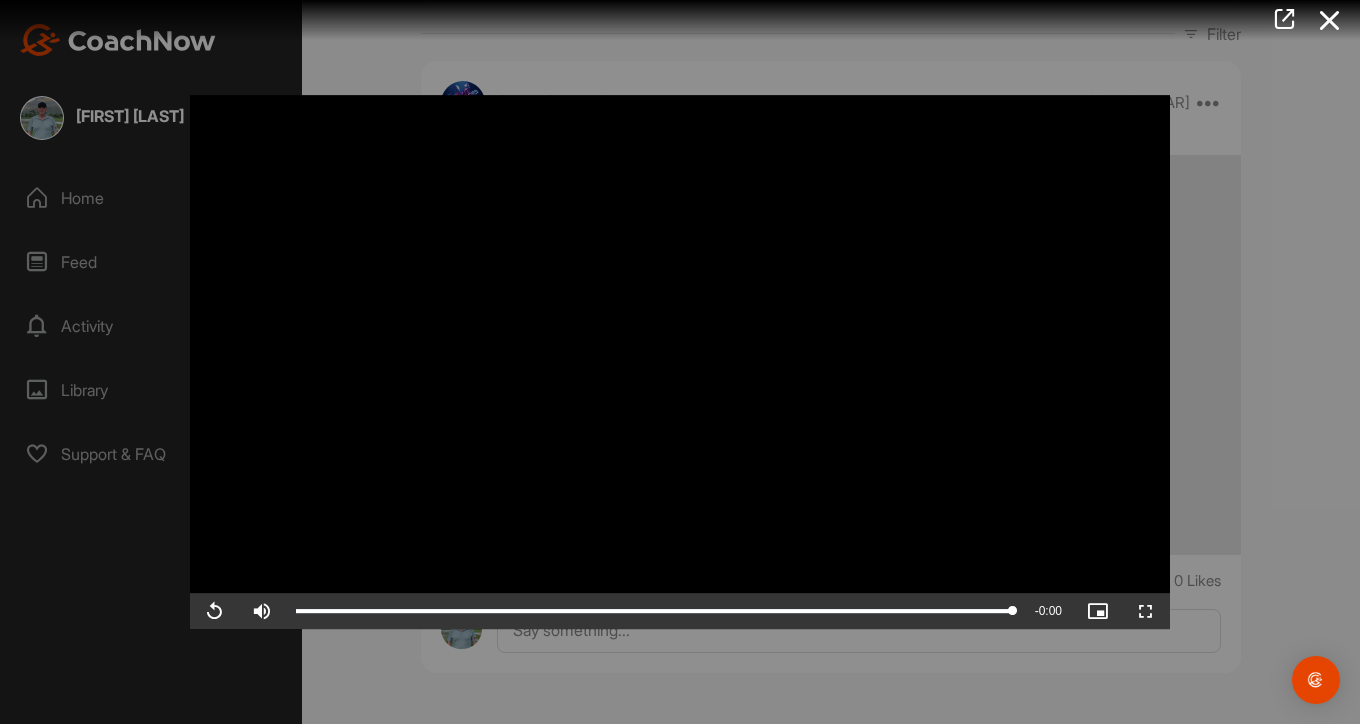 click at bounding box center (1330, 20) 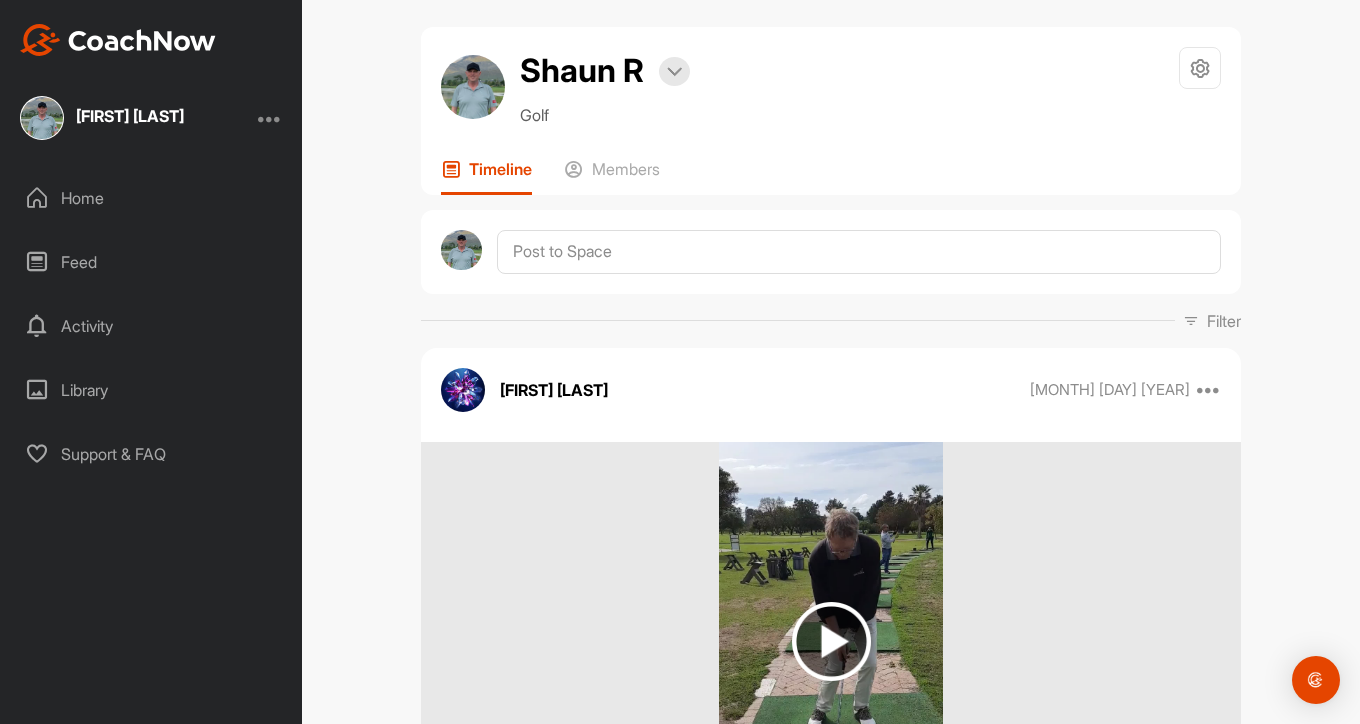 scroll, scrollTop: 0, scrollLeft: 0, axis: both 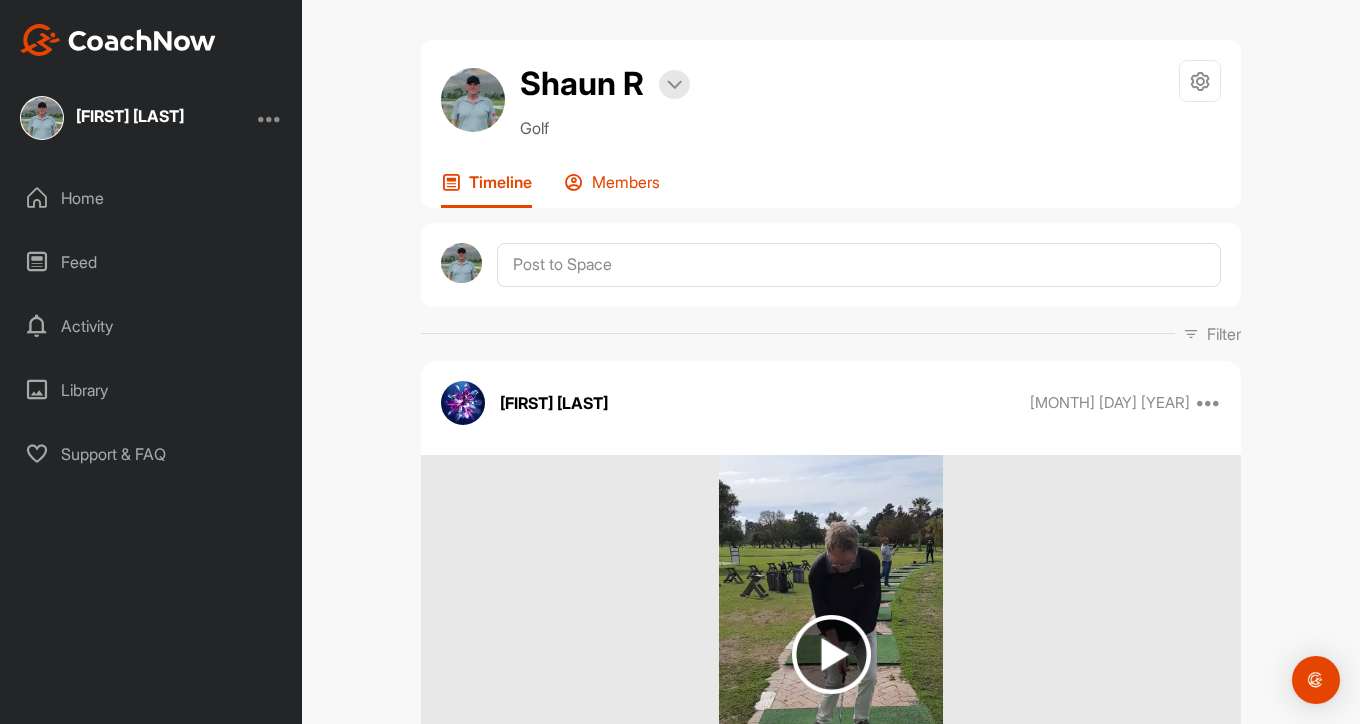 click on "Members" at bounding box center [626, 182] 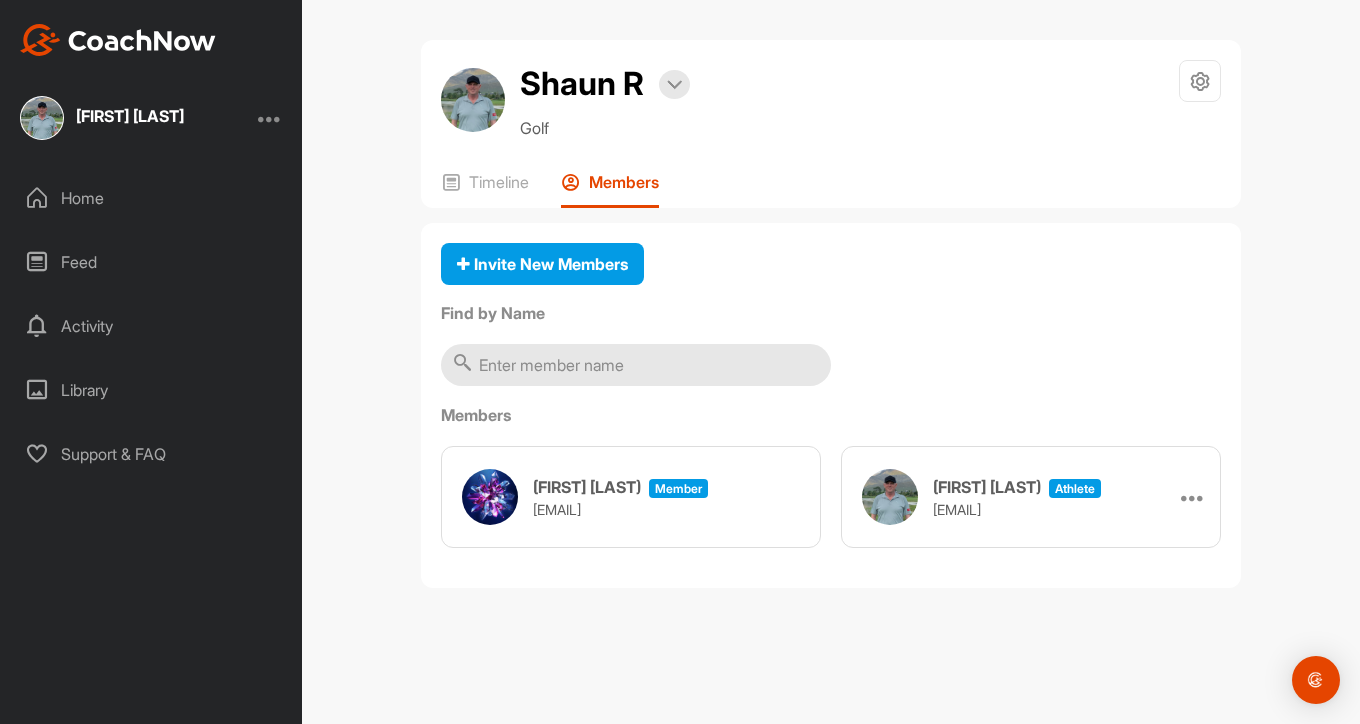click on "[FIRST] [LAST]" at bounding box center (130, 116) 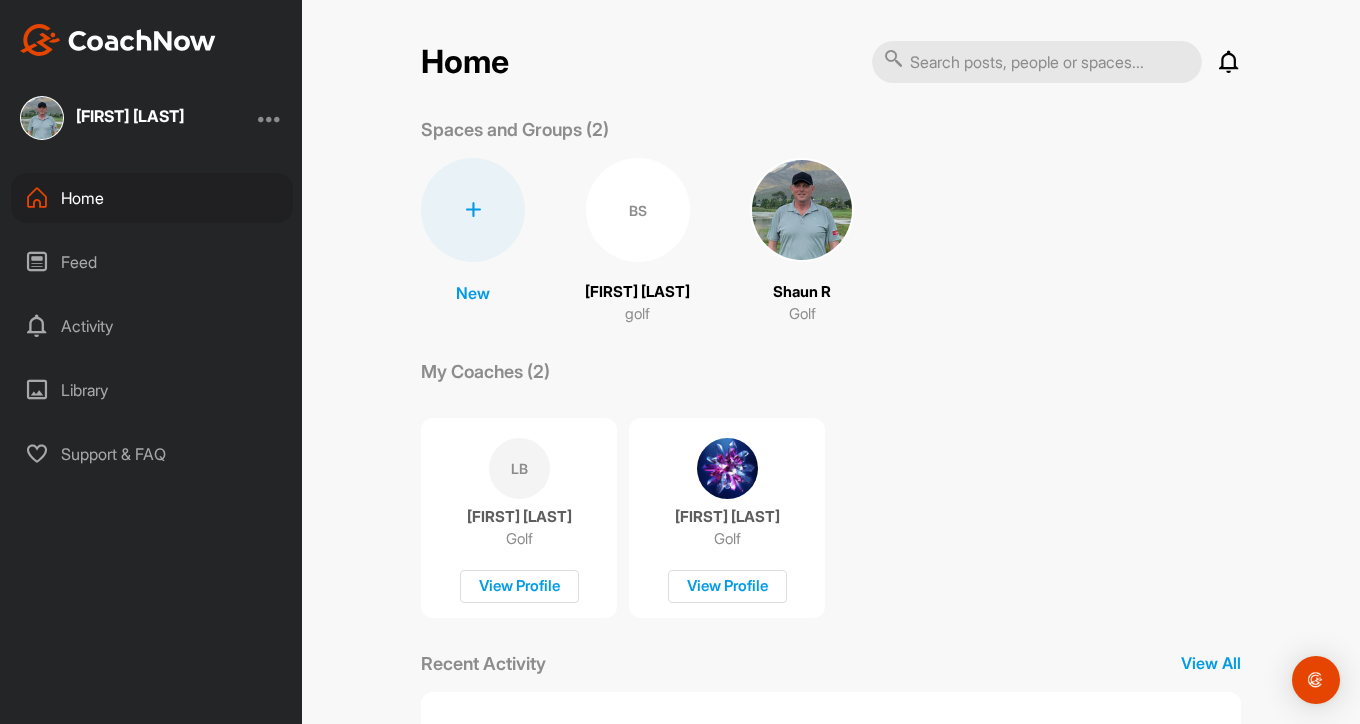 click on "BS" at bounding box center (638, 210) 